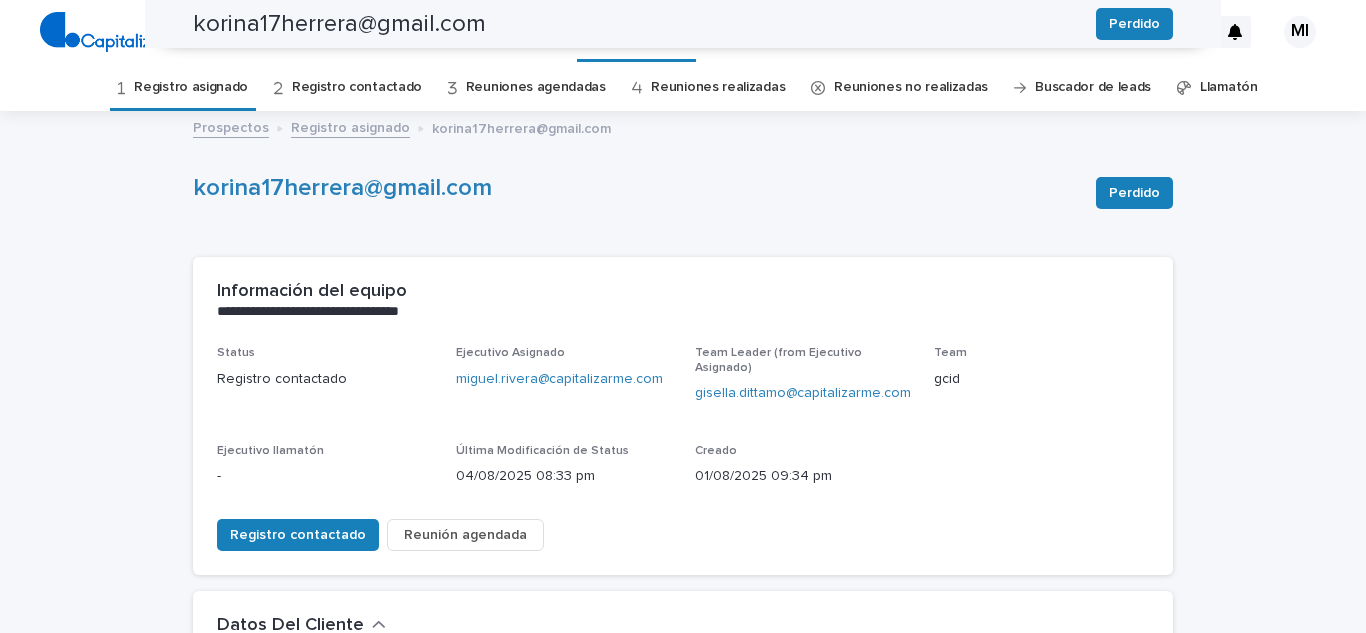 scroll, scrollTop: 0, scrollLeft: 0, axis: both 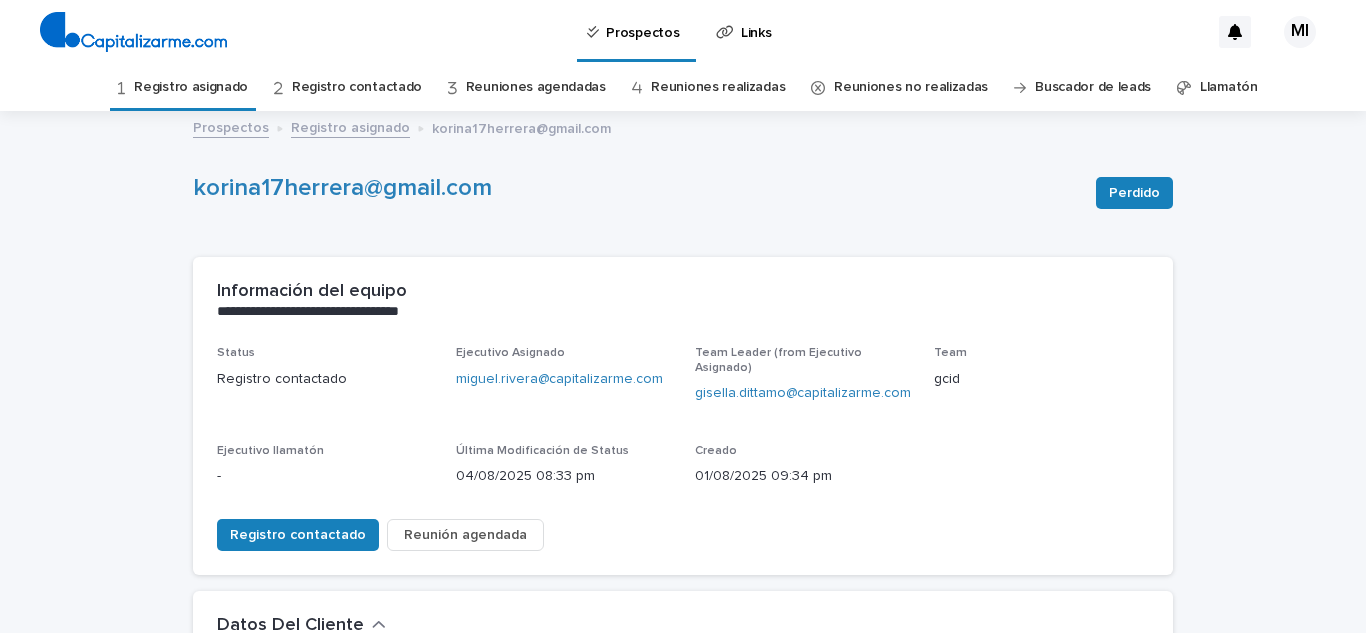 click on "Registro asignado" at bounding box center (191, 87) 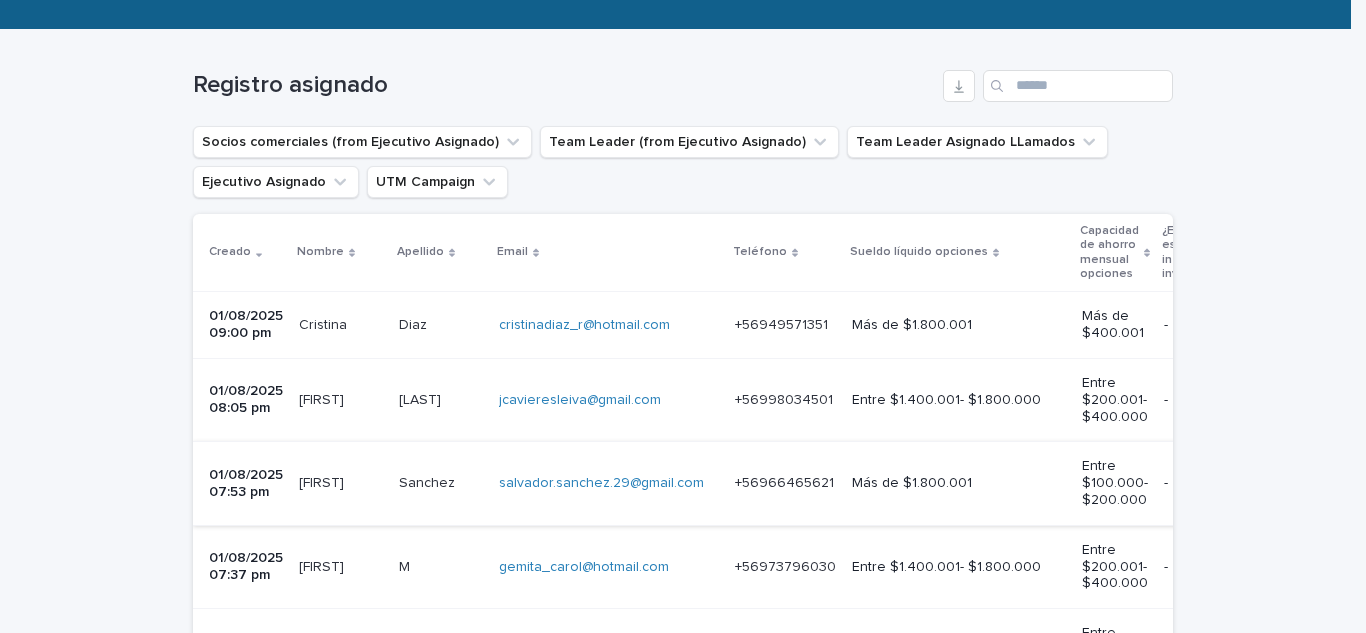 scroll, scrollTop: 300, scrollLeft: 0, axis: vertical 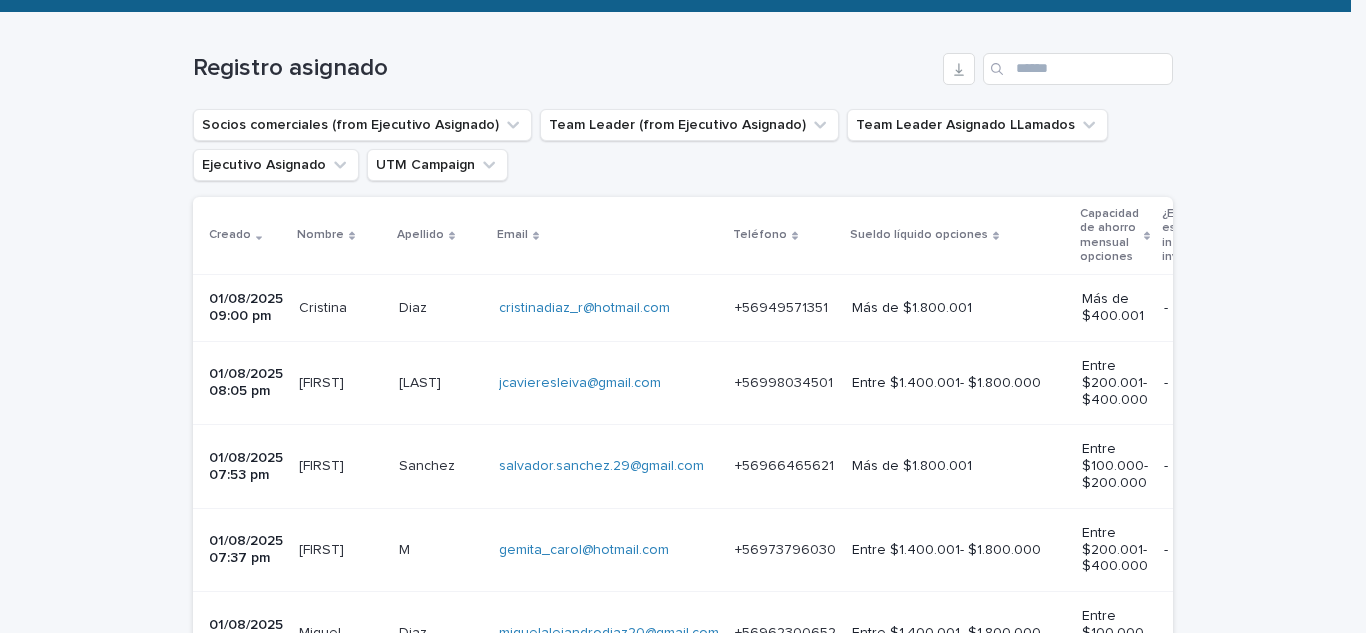 click on "Cristina" at bounding box center (325, 306) 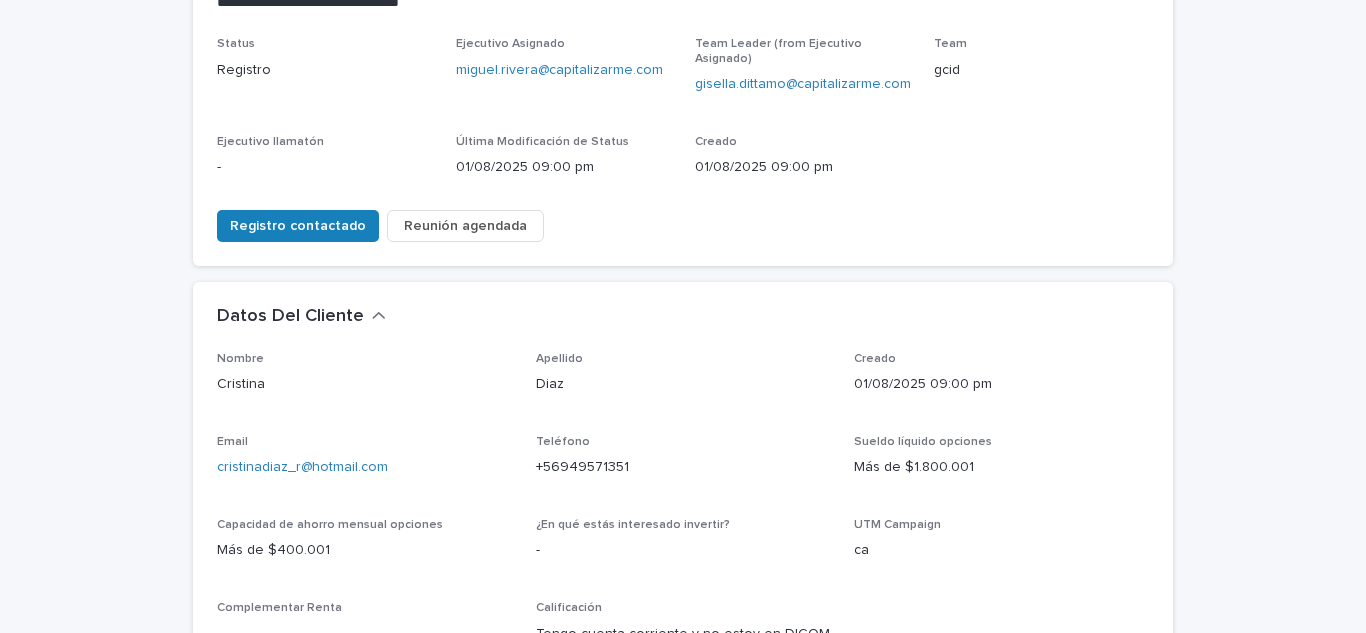 scroll, scrollTop: 500, scrollLeft: 0, axis: vertical 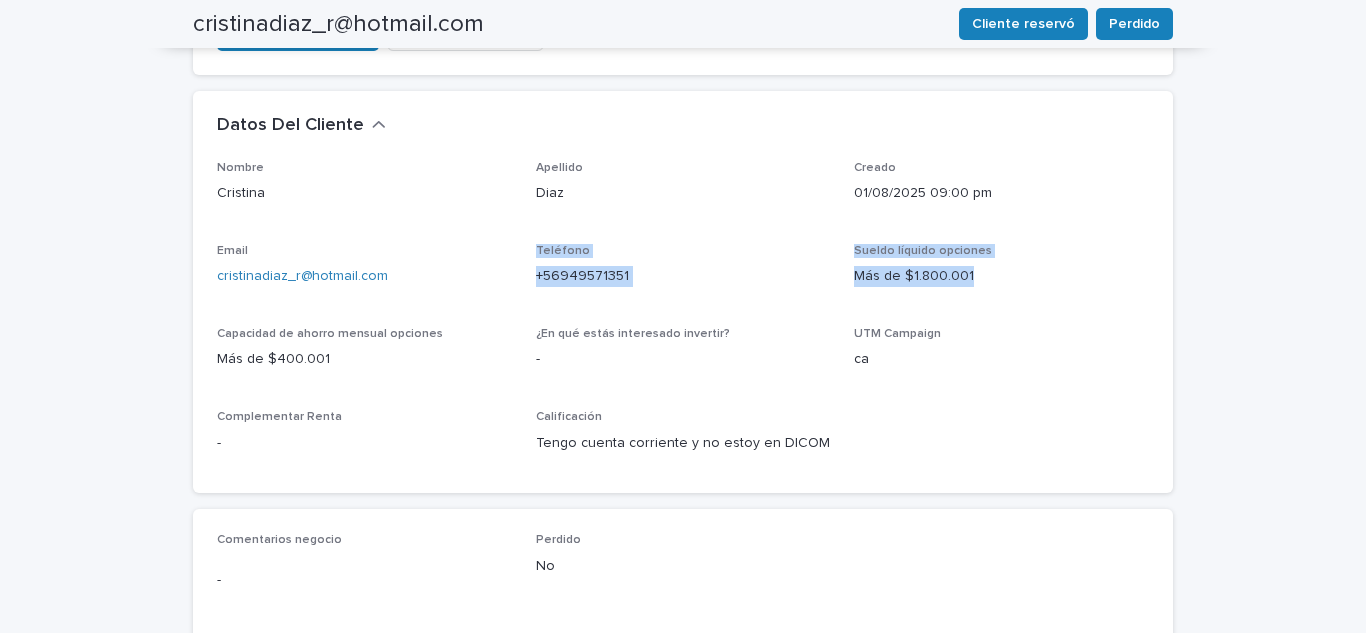 drag, startPoint x: 392, startPoint y: 274, endPoint x: 142, endPoint y: 305, distance: 251.91467 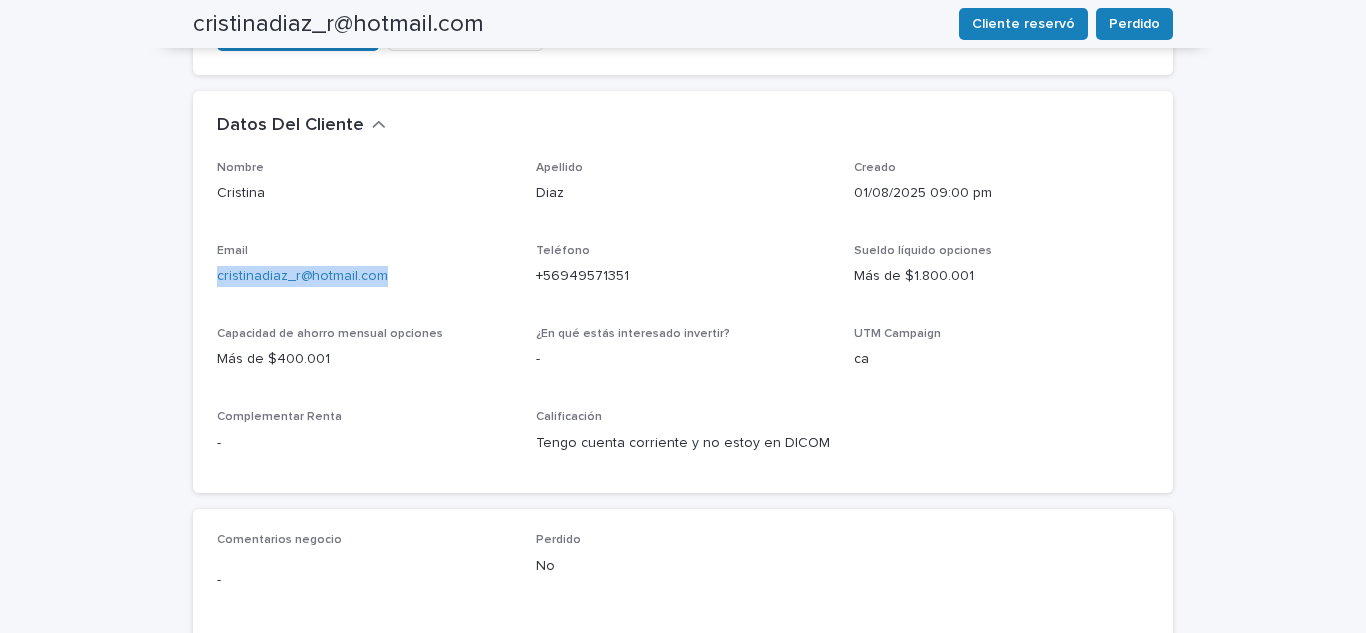drag, startPoint x: 221, startPoint y: 295, endPoint x: 164, endPoint y: 289, distance: 57.31492 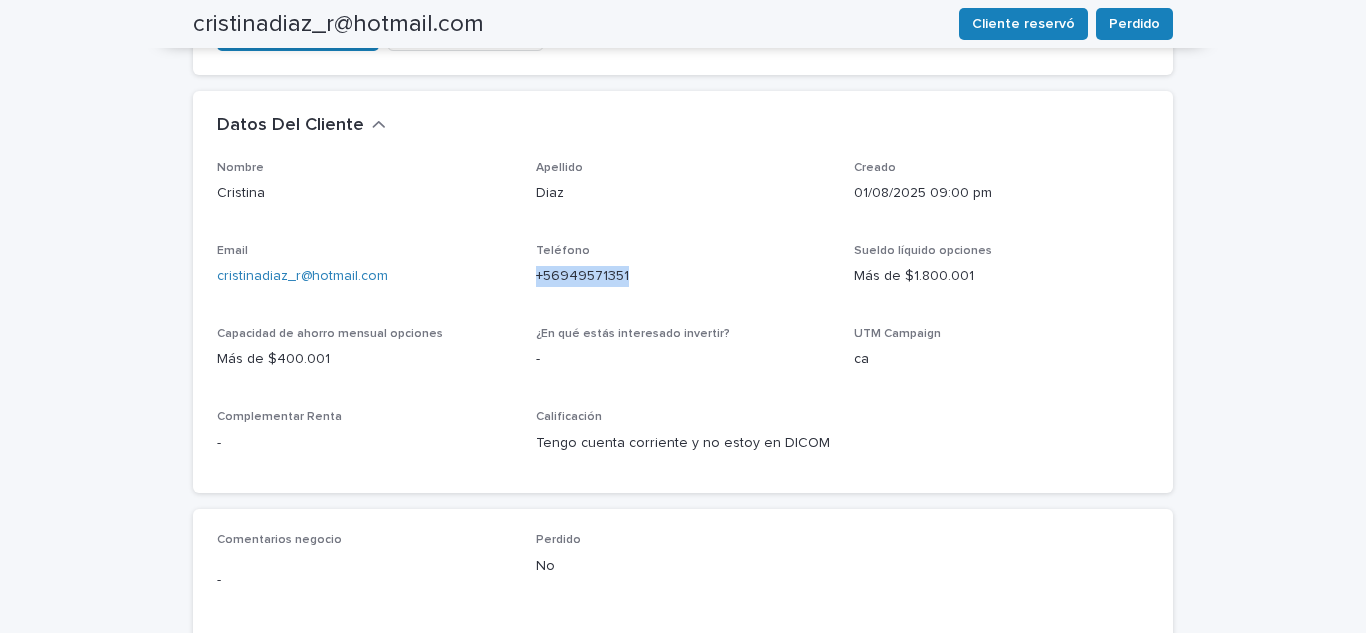 drag, startPoint x: 629, startPoint y: 266, endPoint x: 528, endPoint y: 272, distance: 101.17806 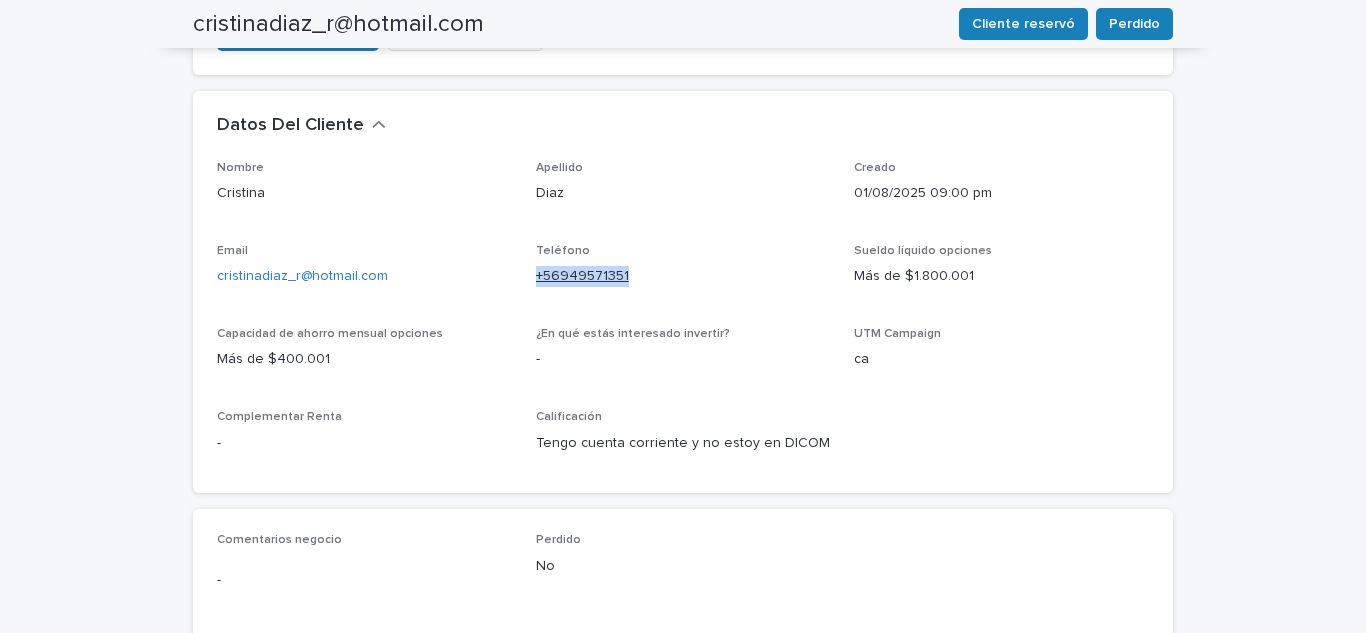 copy on "+56949571351" 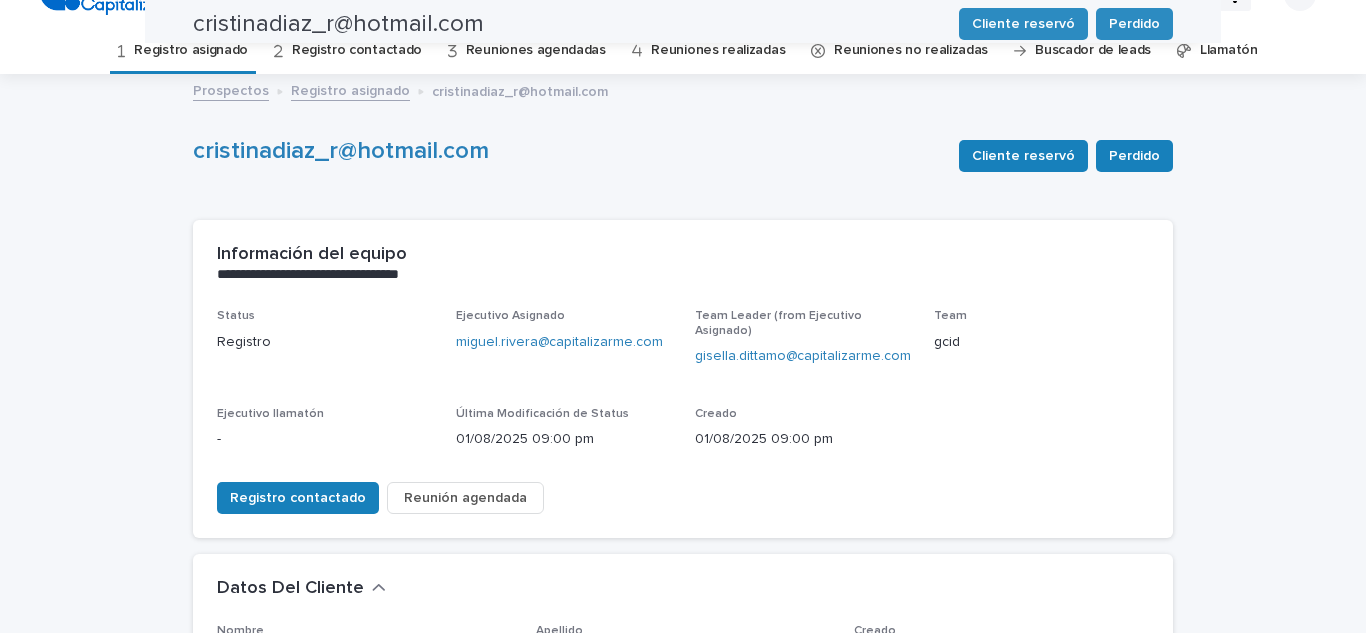 scroll, scrollTop: 0, scrollLeft: 0, axis: both 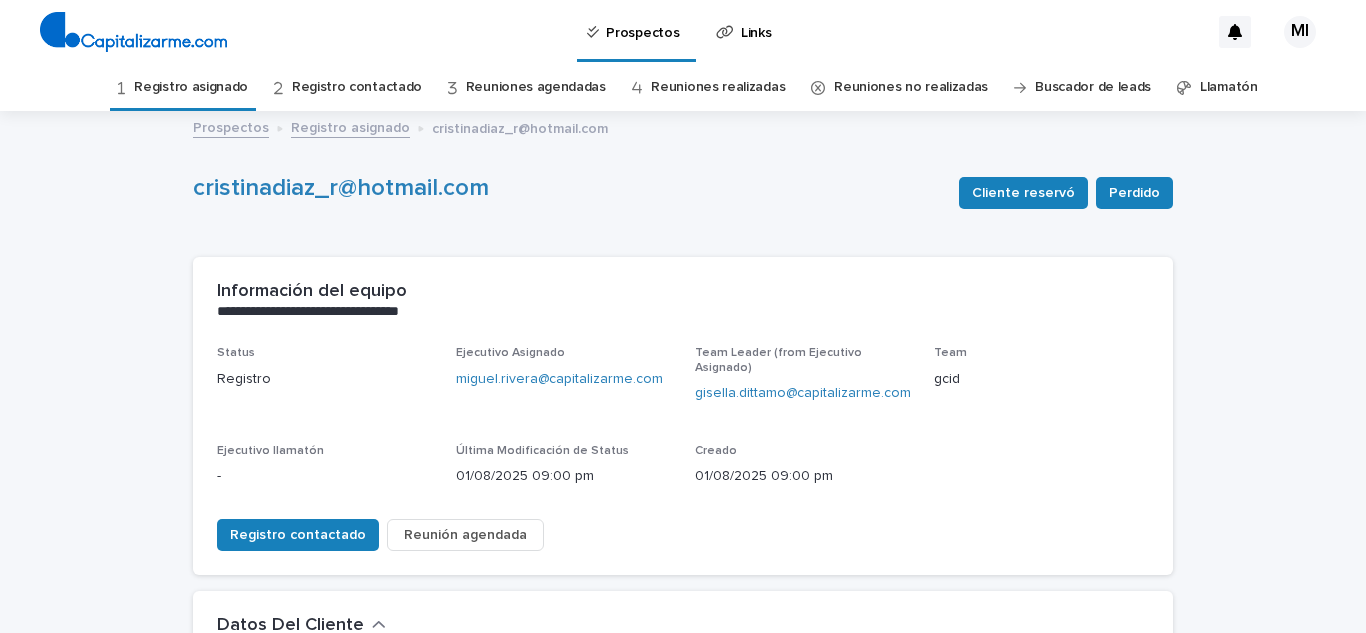 click on "Registro asignado" at bounding box center (191, 87) 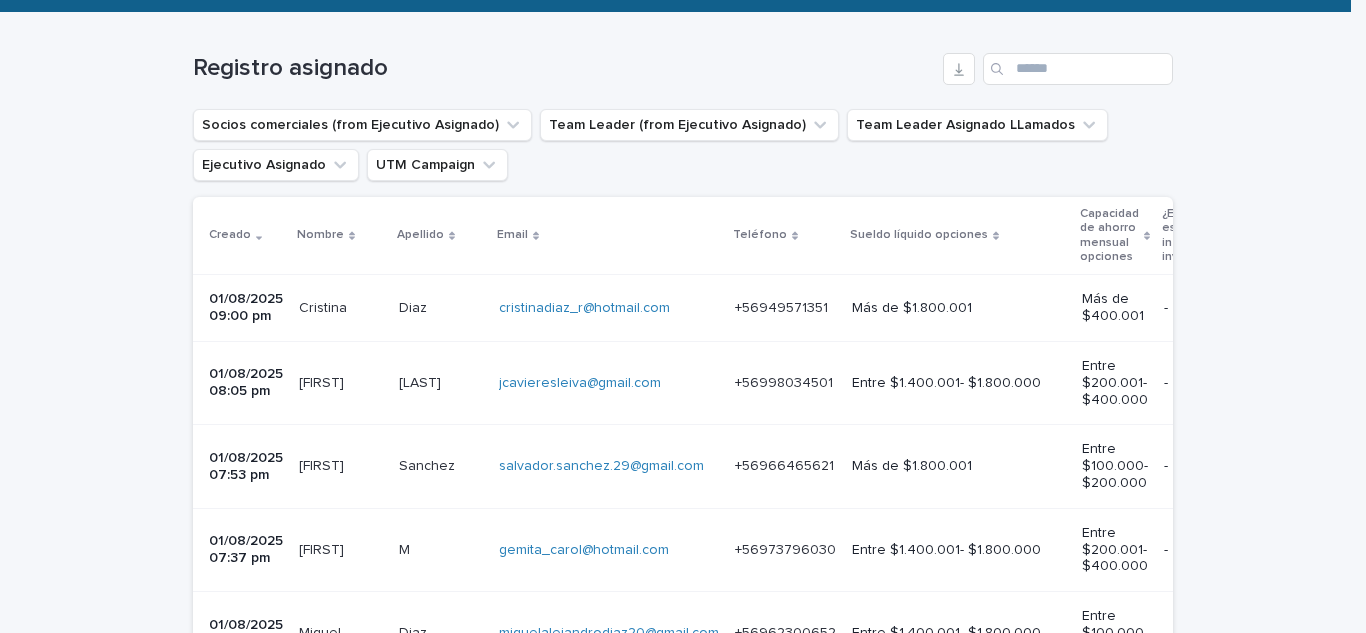 scroll, scrollTop: 400, scrollLeft: 0, axis: vertical 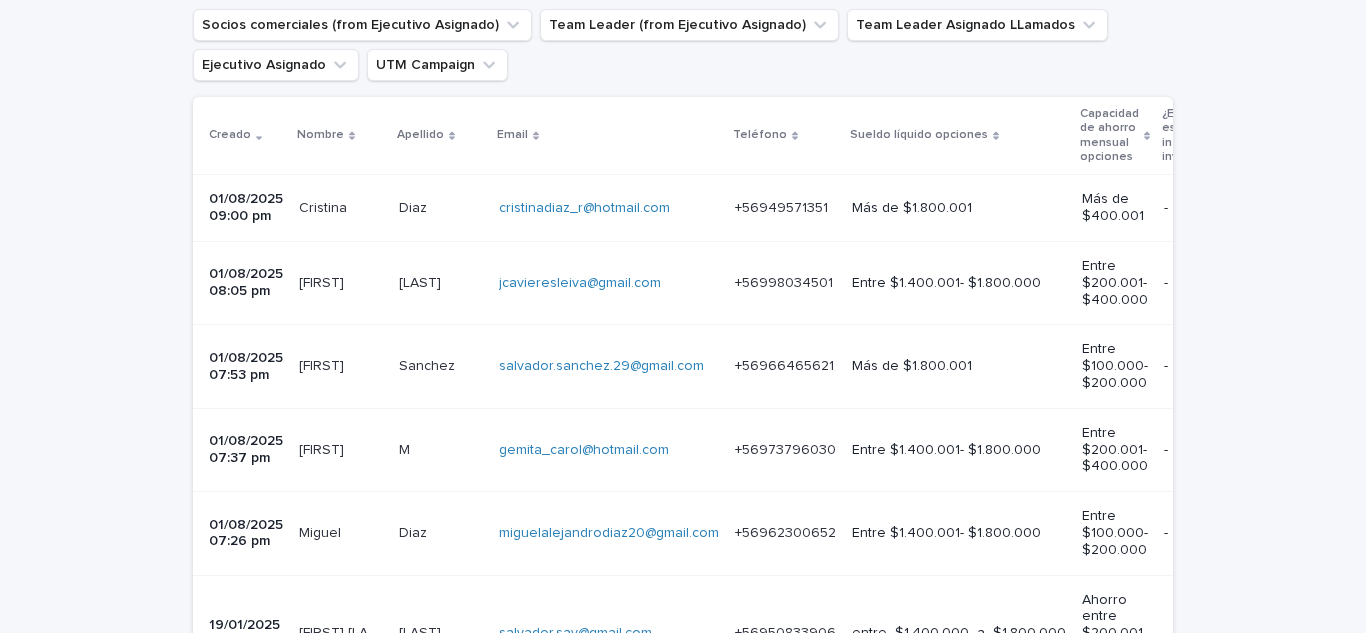 click on "[FIRST]" at bounding box center (323, 281) 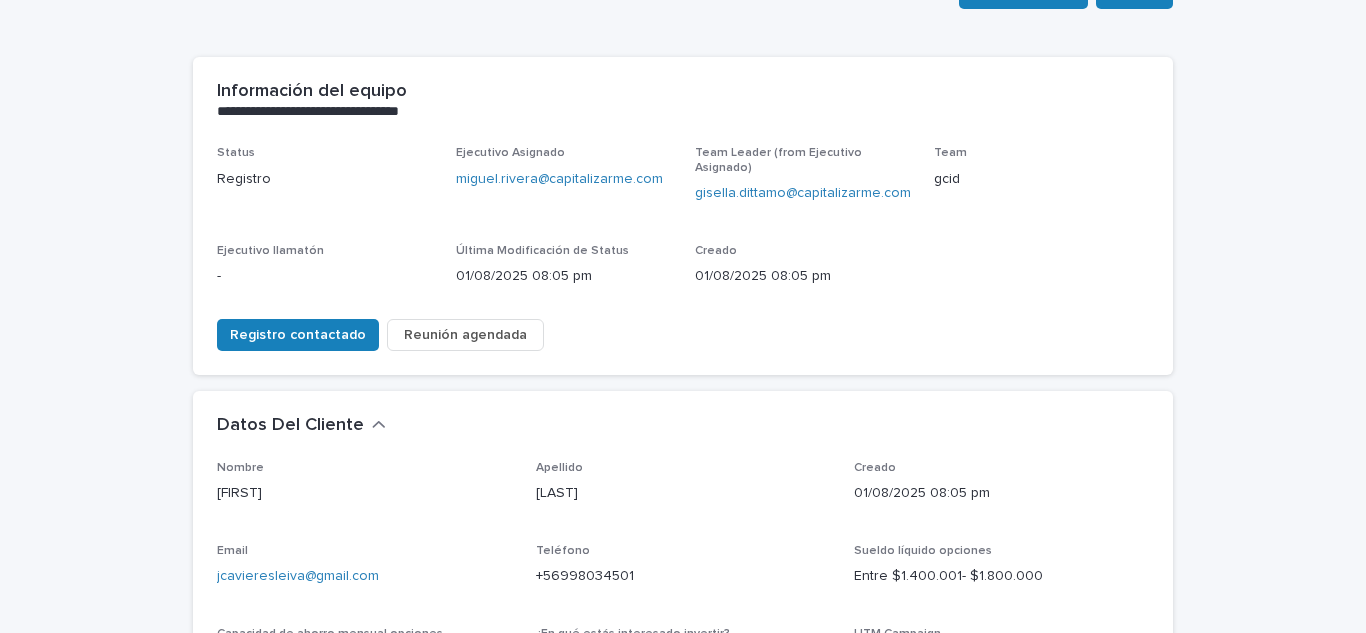 scroll, scrollTop: 300, scrollLeft: 0, axis: vertical 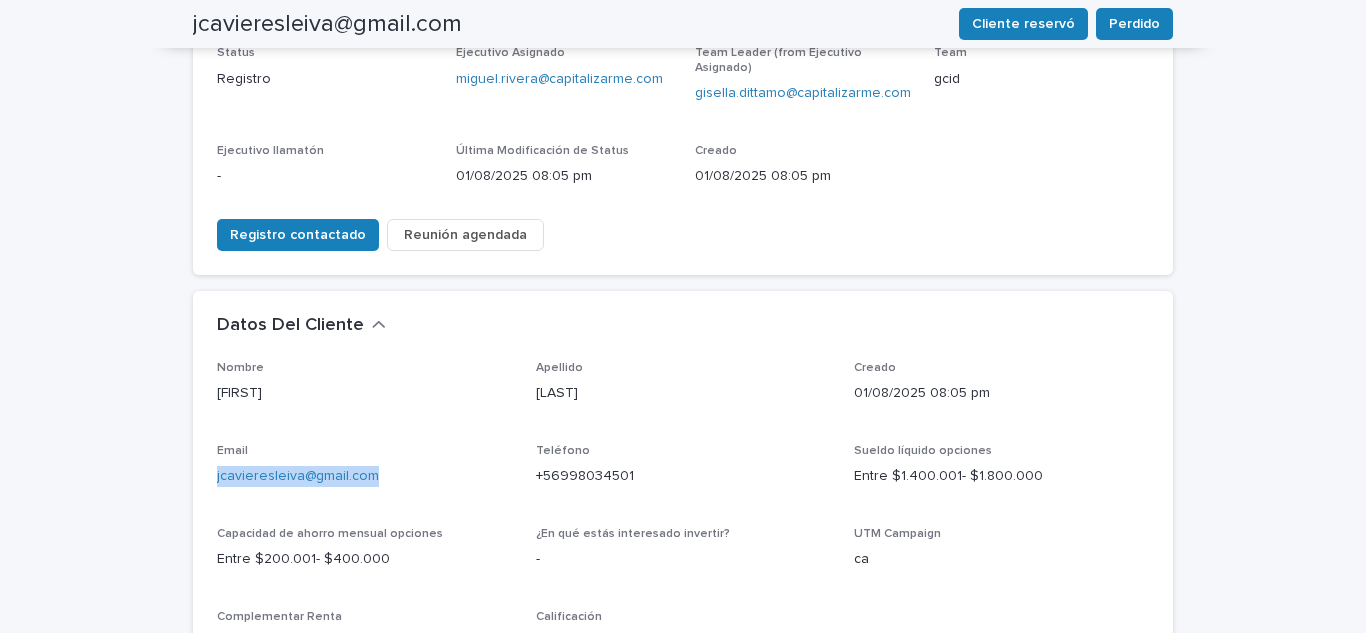 drag, startPoint x: 404, startPoint y: 473, endPoint x: 190, endPoint y: 467, distance: 214.08409 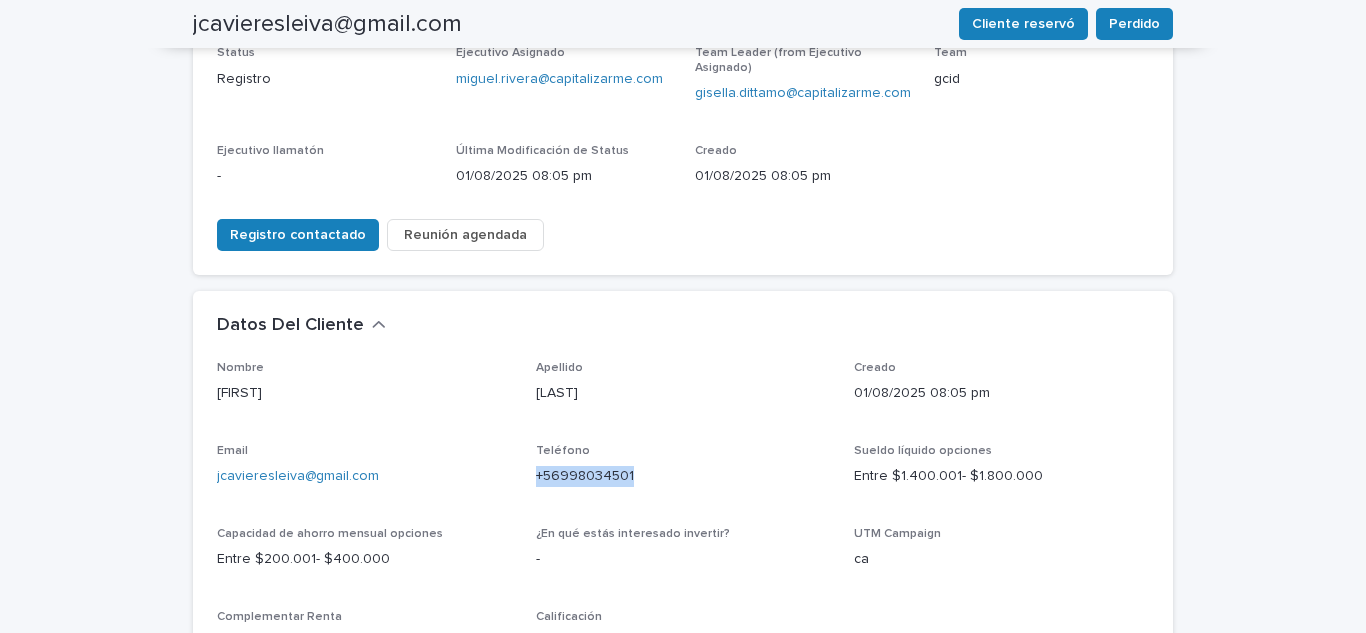 drag, startPoint x: 634, startPoint y: 467, endPoint x: 524, endPoint y: 475, distance: 110.29053 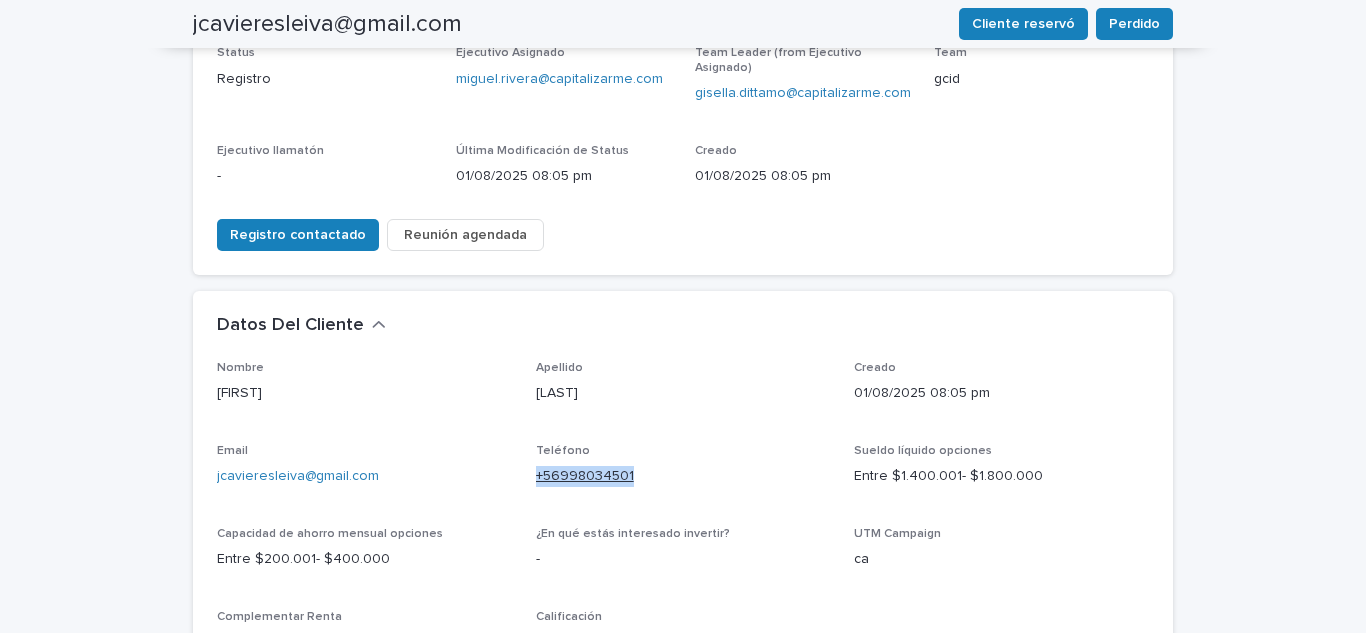 copy on "+56998034501" 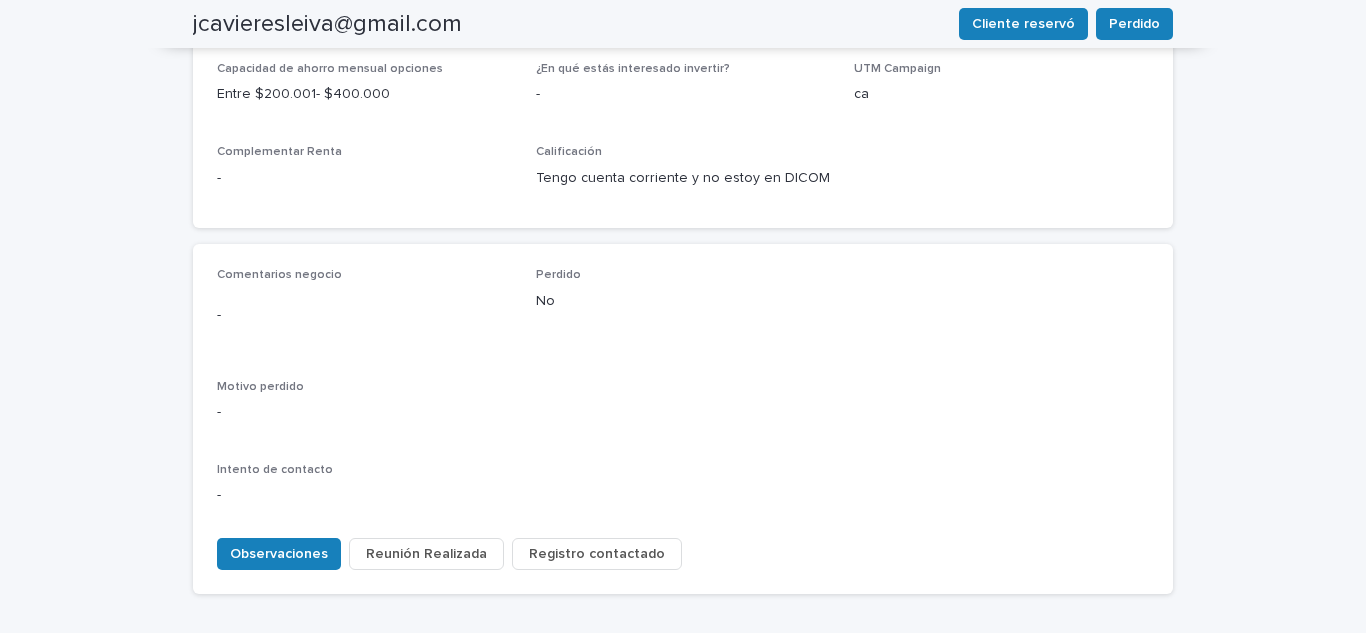 scroll, scrollTop: 800, scrollLeft: 0, axis: vertical 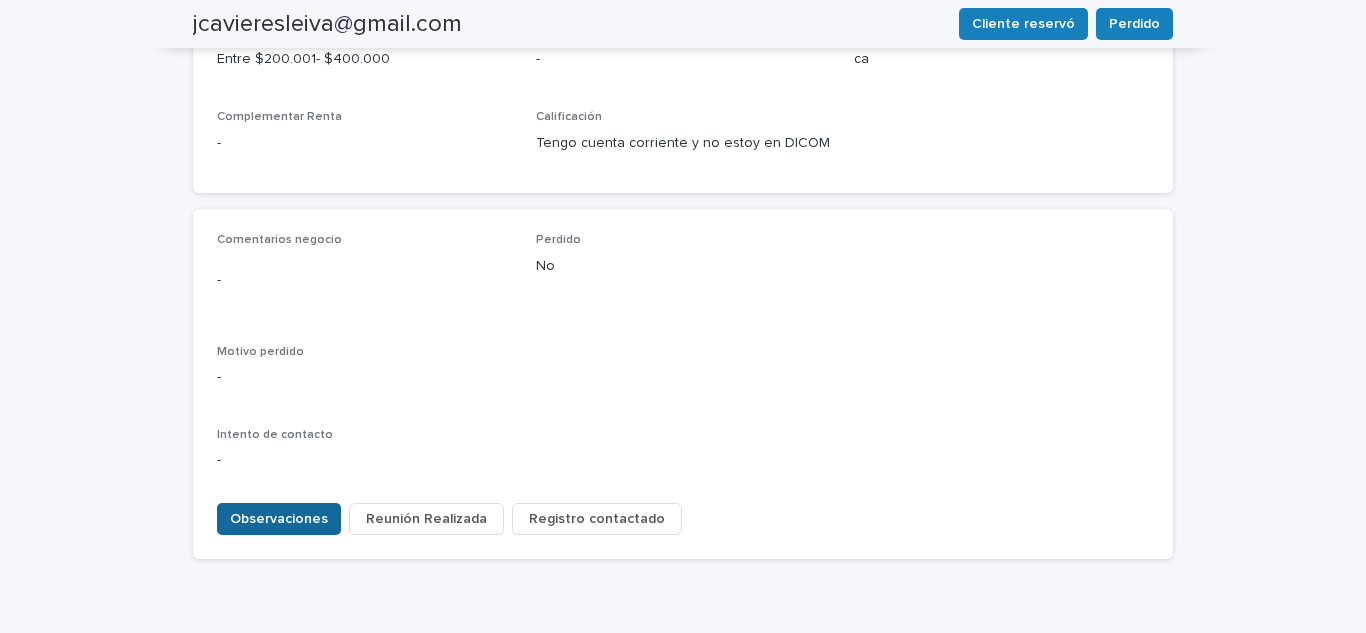 click on "Observaciones" at bounding box center [279, 519] 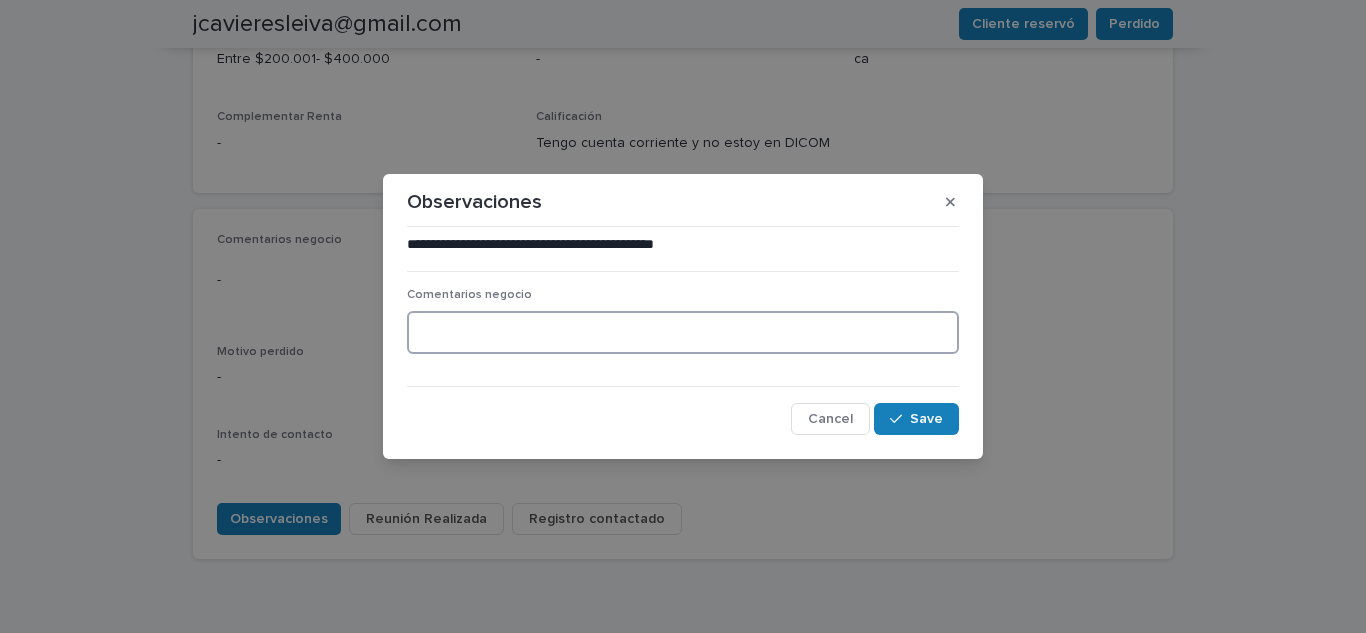 click at bounding box center (683, 332) 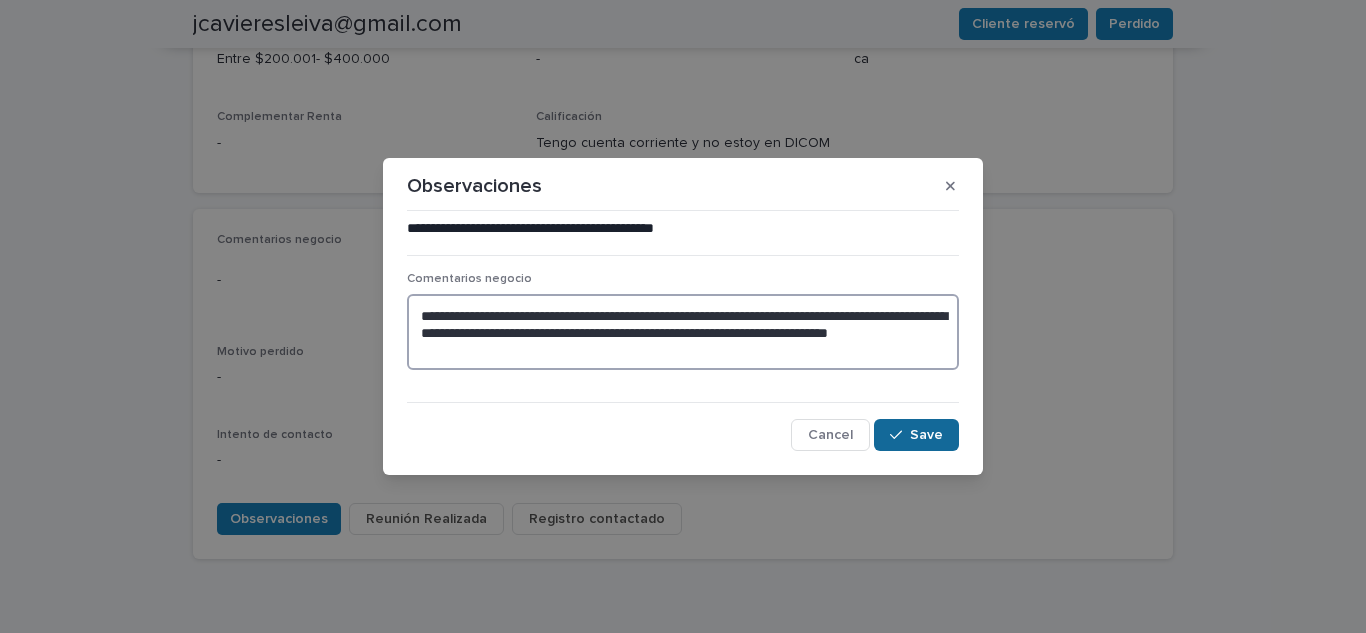 type on "**********" 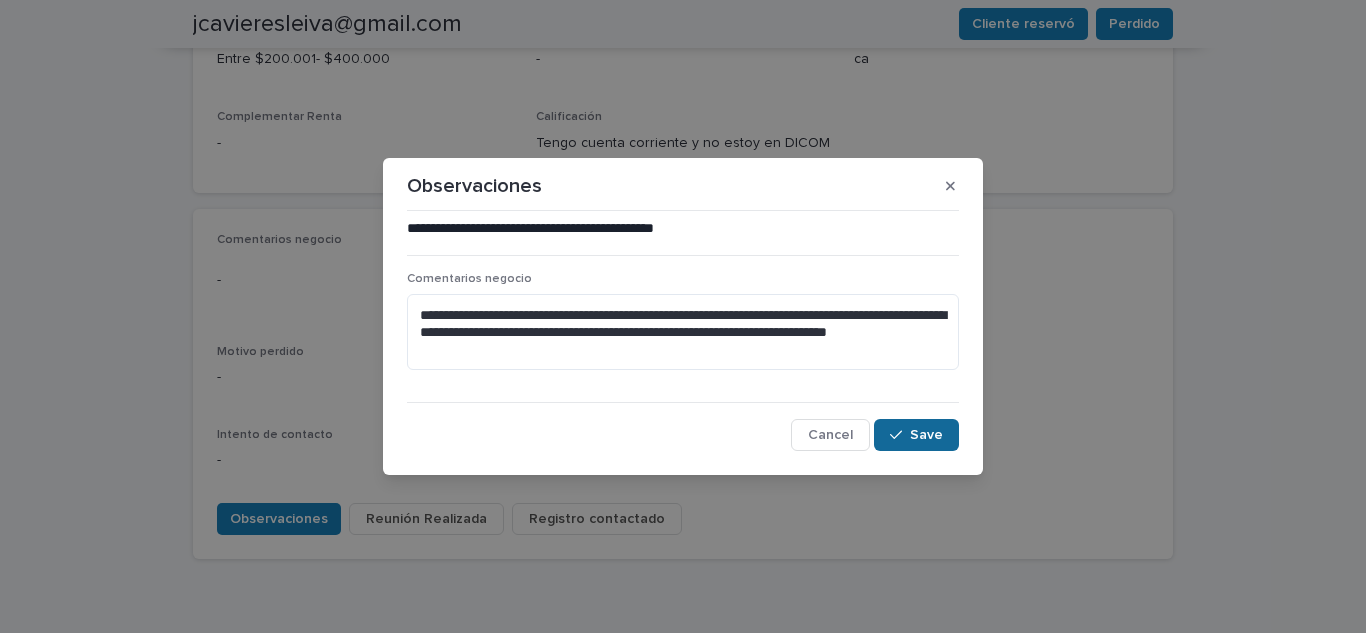 click on "Save" at bounding box center (926, 435) 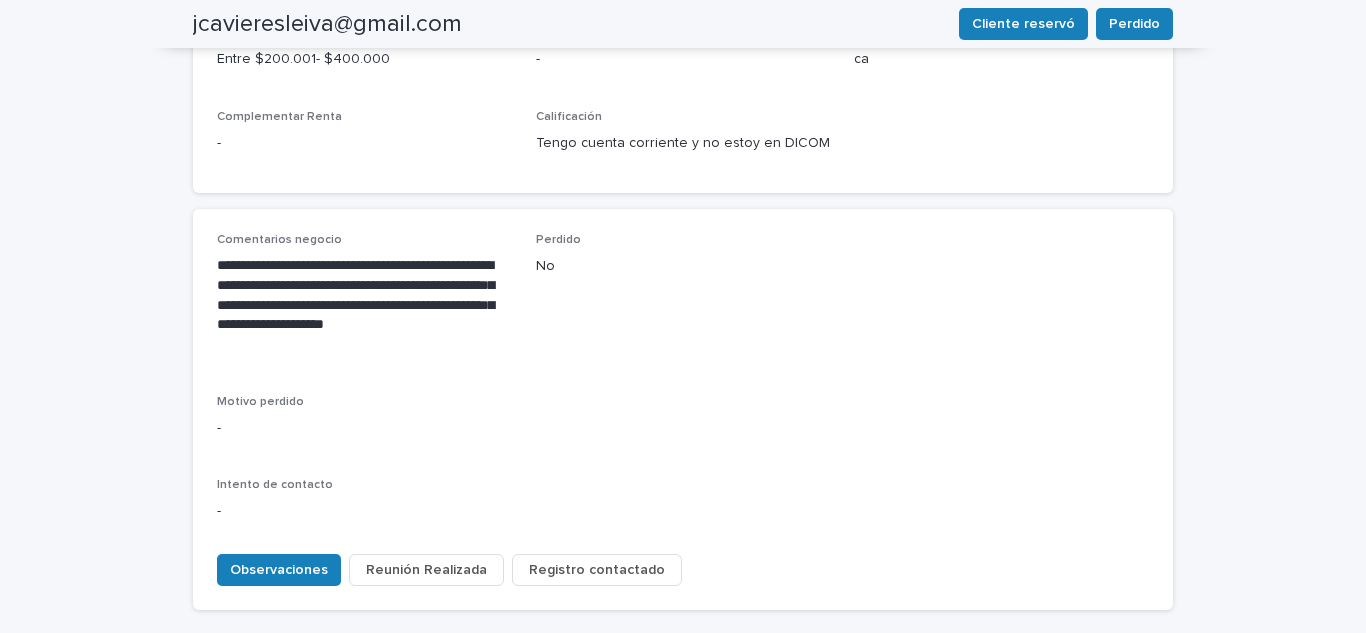 click on "Registro contactado" at bounding box center [597, 570] 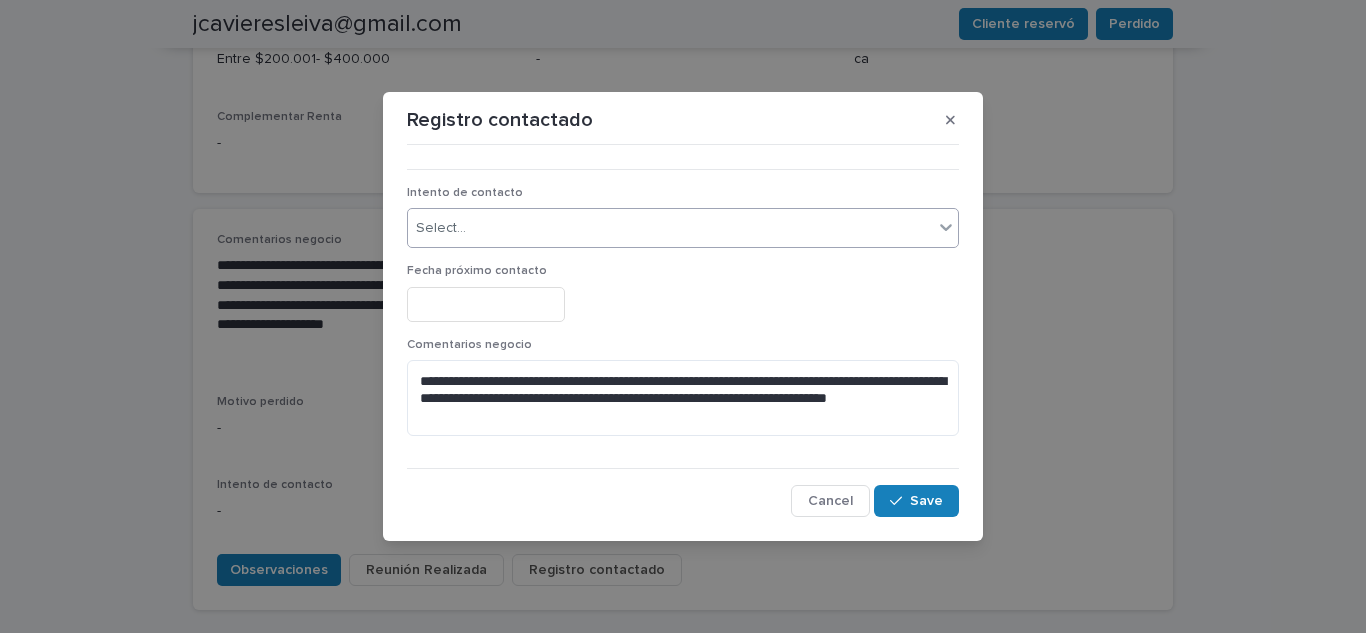click on "Select..." at bounding box center (670, 228) 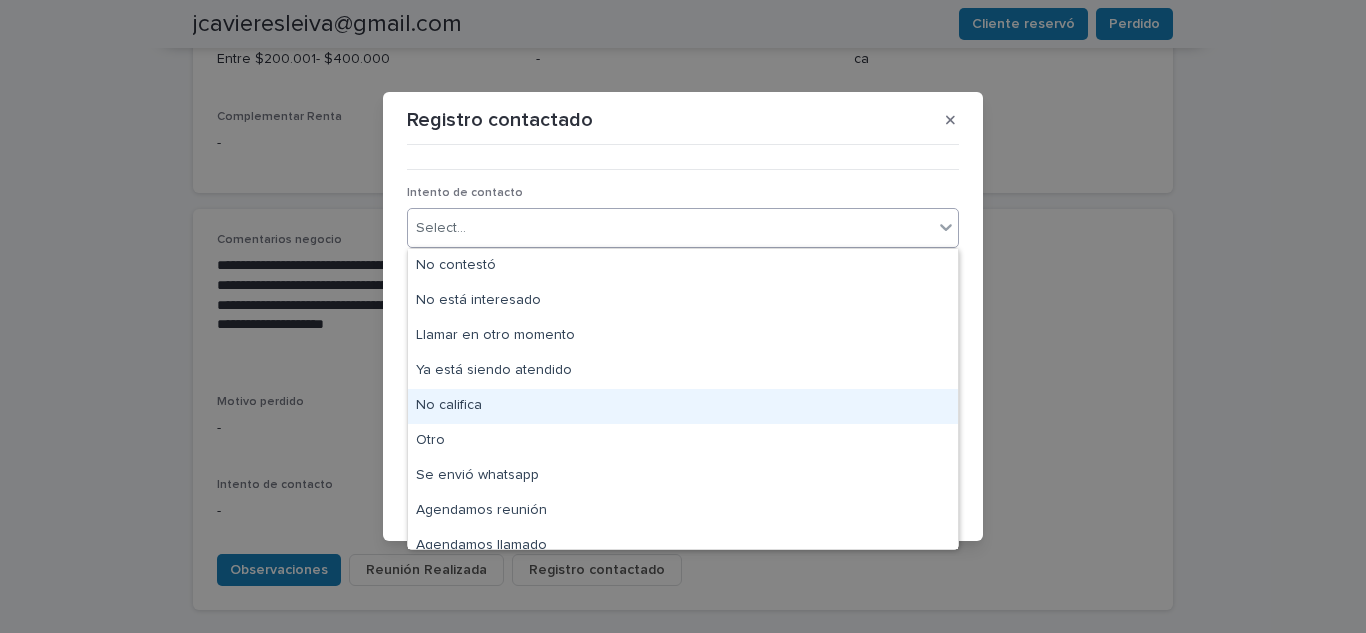 click on "No califica" at bounding box center (683, 406) 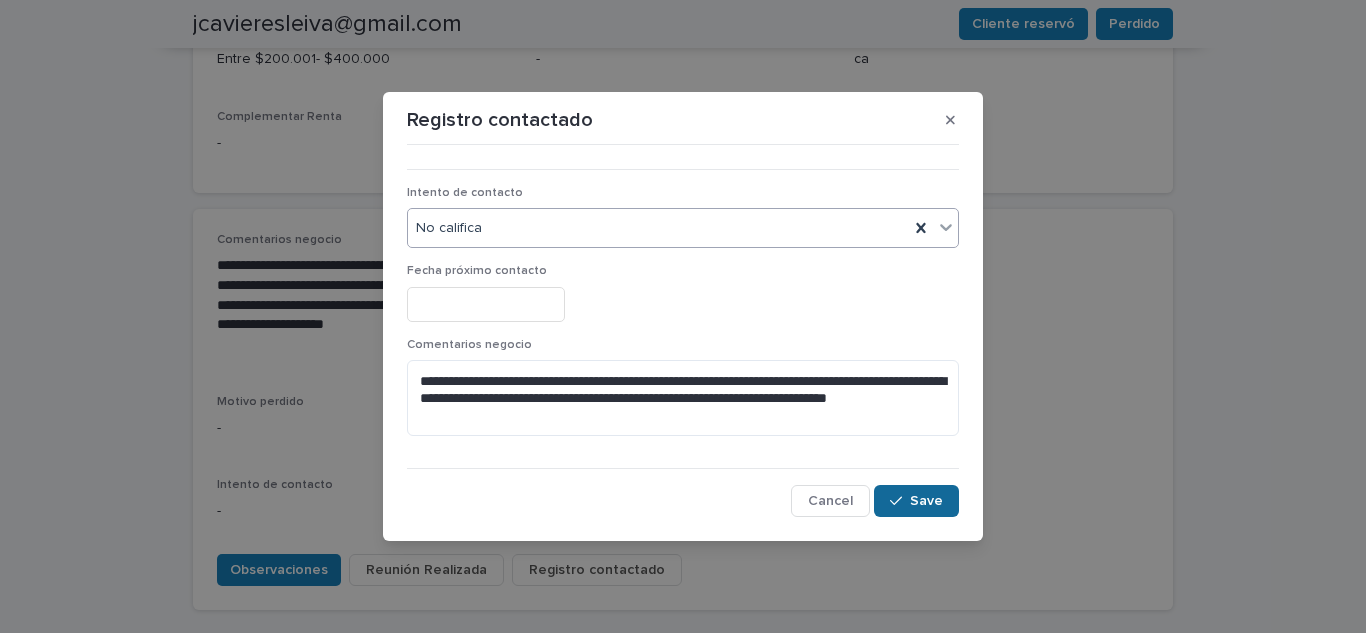 click on "Save" at bounding box center [916, 501] 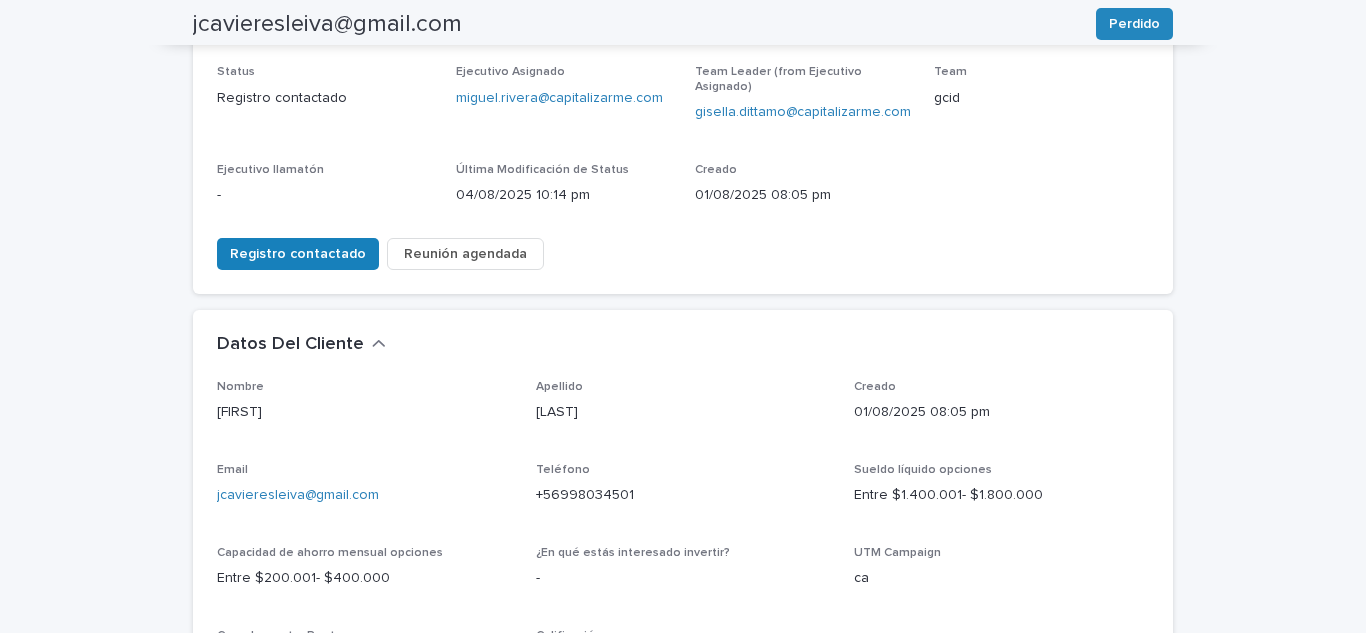 scroll, scrollTop: 0, scrollLeft: 0, axis: both 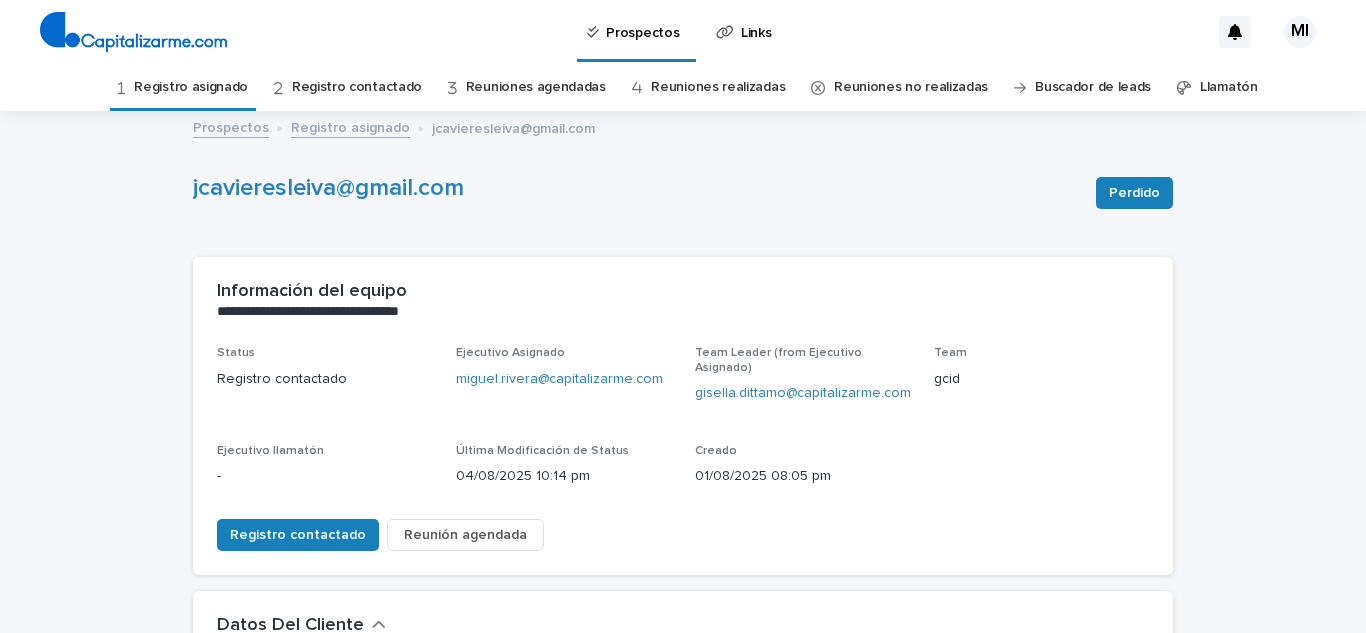 click on "Registro asignado" at bounding box center [191, 87] 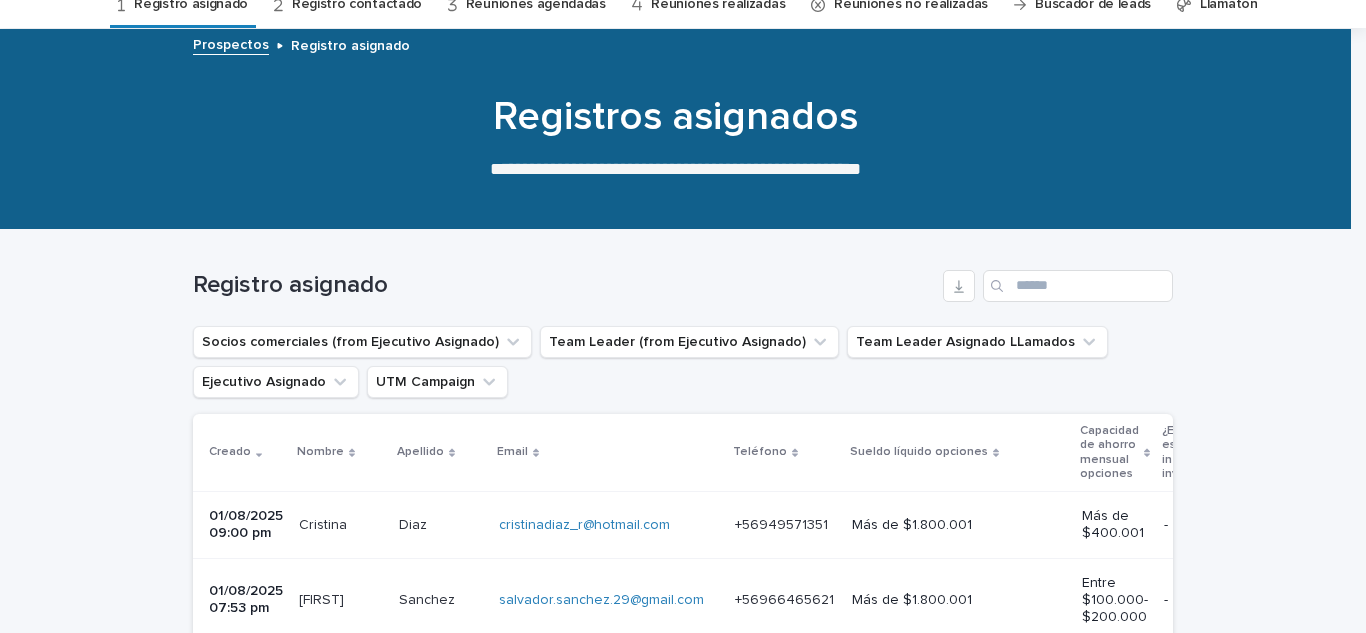 scroll, scrollTop: 300, scrollLeft: 0, axis: vertical 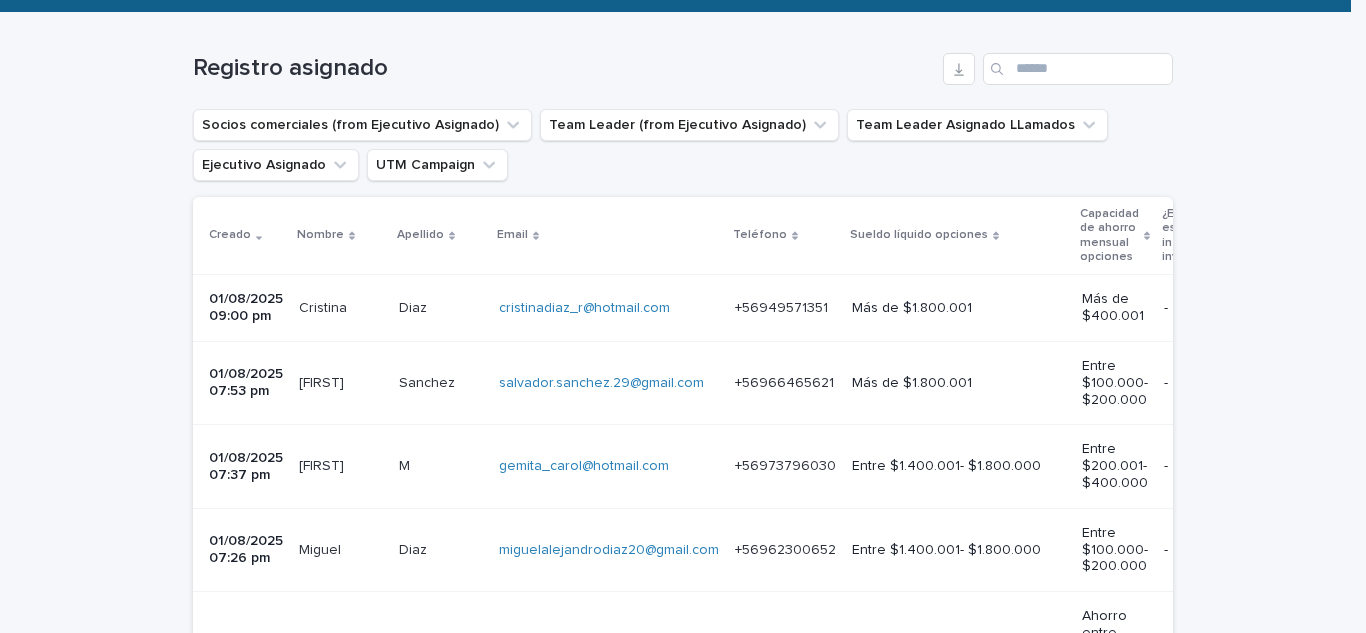 click on "[FIRST]" at bounding box center [323, 381] 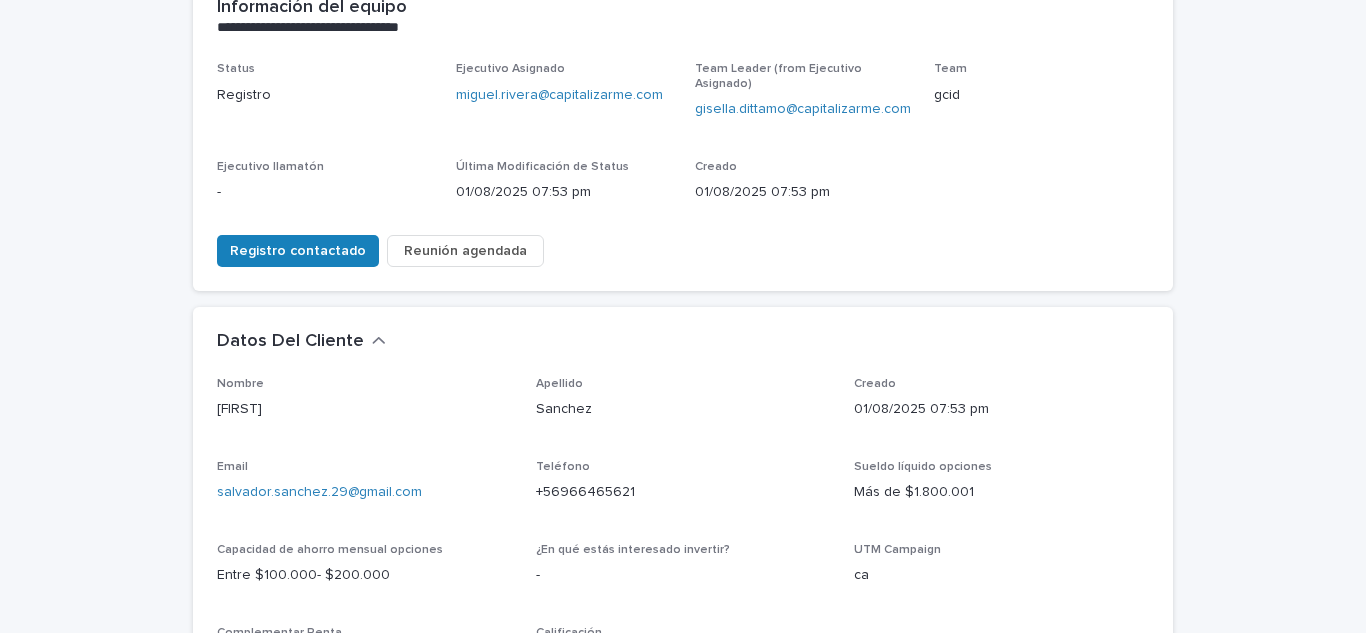 scroll, scrollTop: 300, scrollLeft: 0, axis: vertical 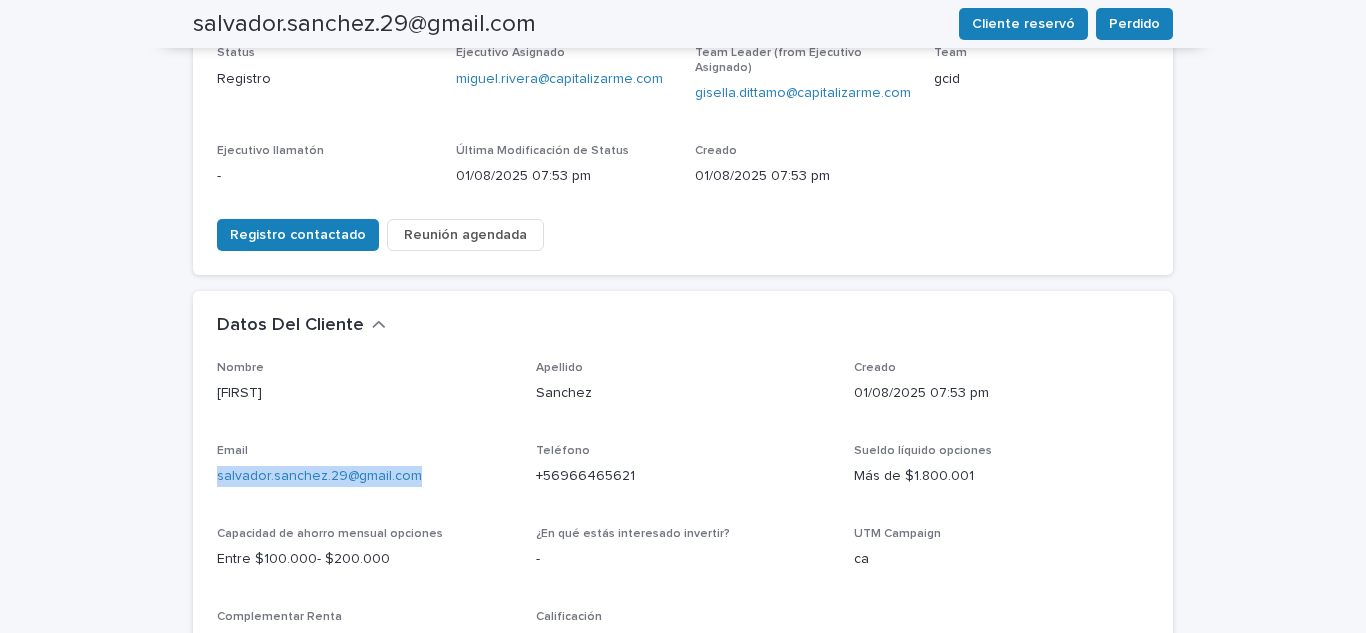 drag, startPoint x: 431, startPoint y: 473, endPoint x: 156, endPoint y: 481, distance: 275.11633 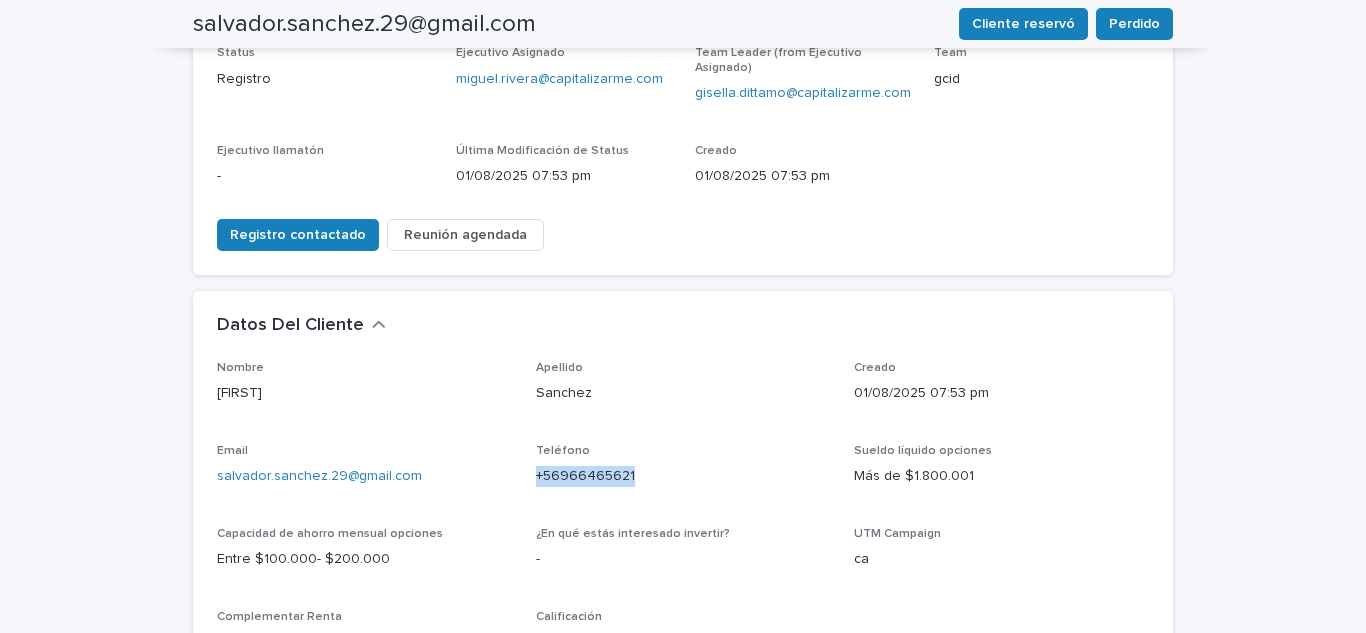 drag, startPoint x: 642, startPoint y: 466, endPoint x: 523, endPoint y: 480, distance: 119.8207 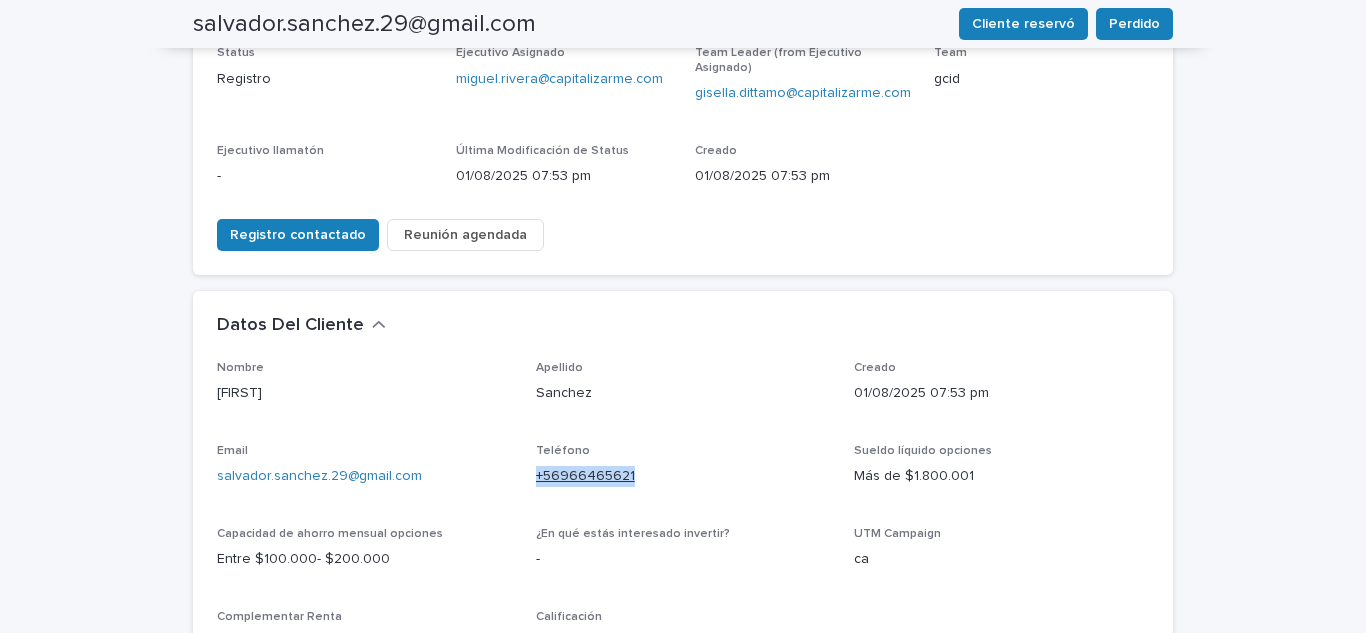 copy on "+56966465621" 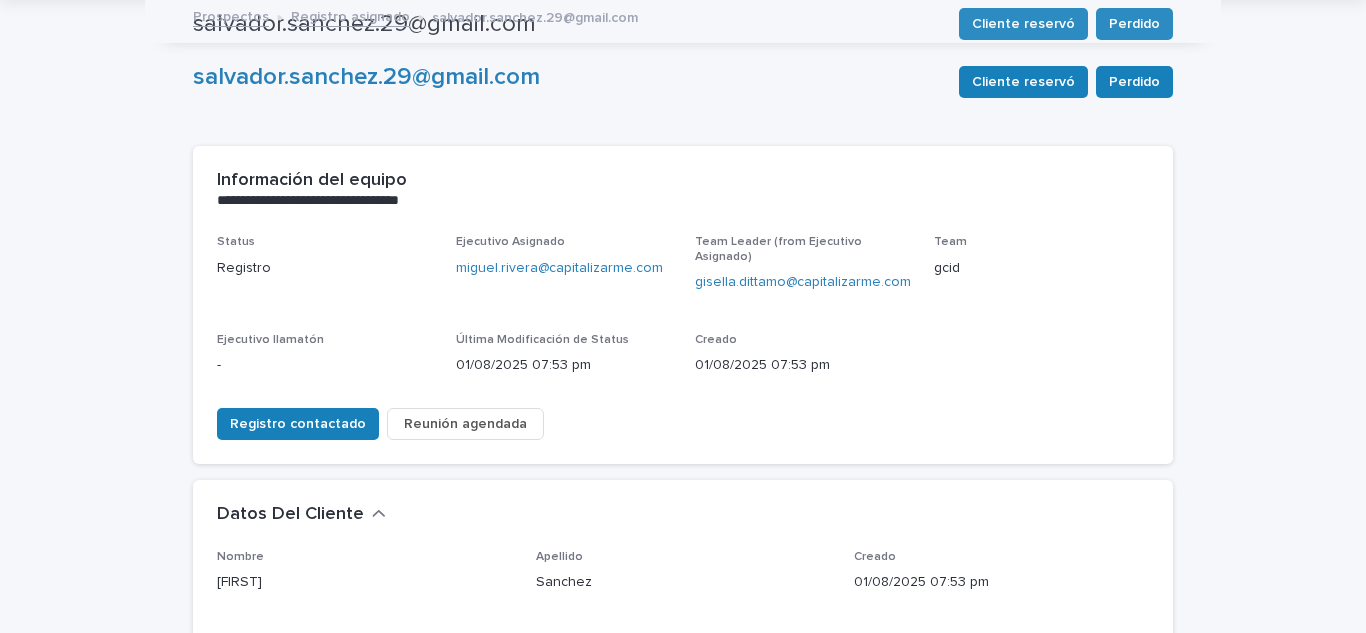 scroll, scrollTop: 0, scrollLeft: 0, axis: both 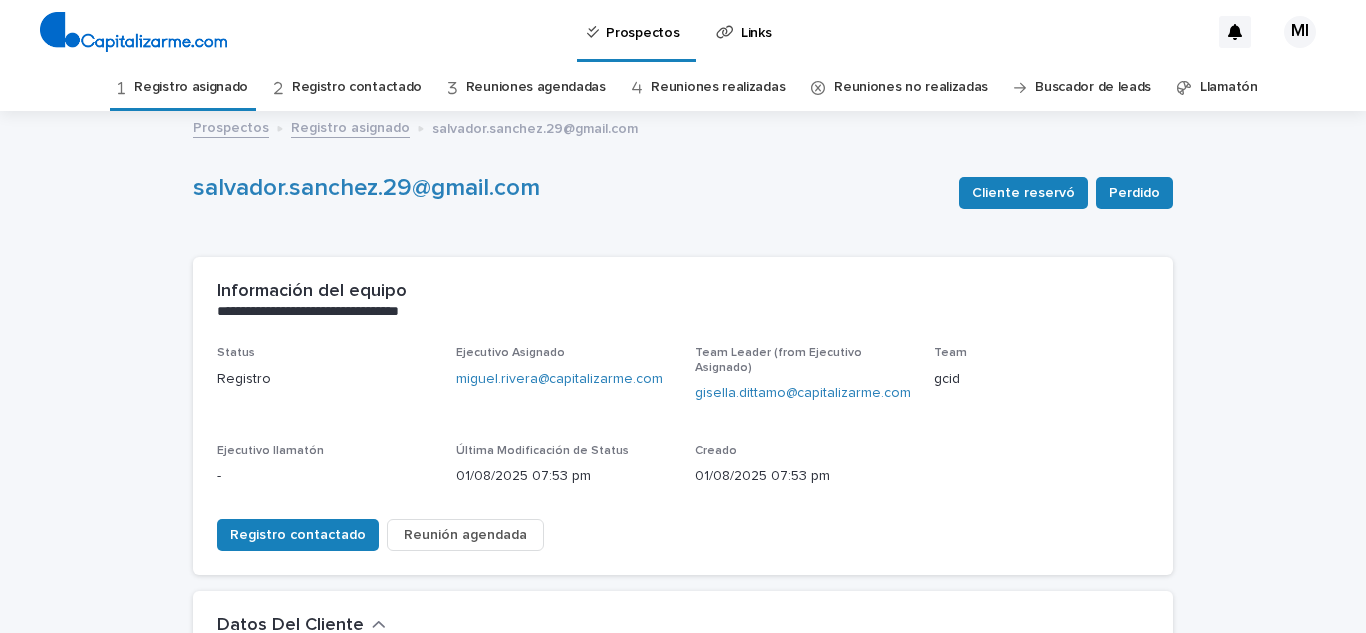 click on "Registro asignado" at bounding box center (191, 87) 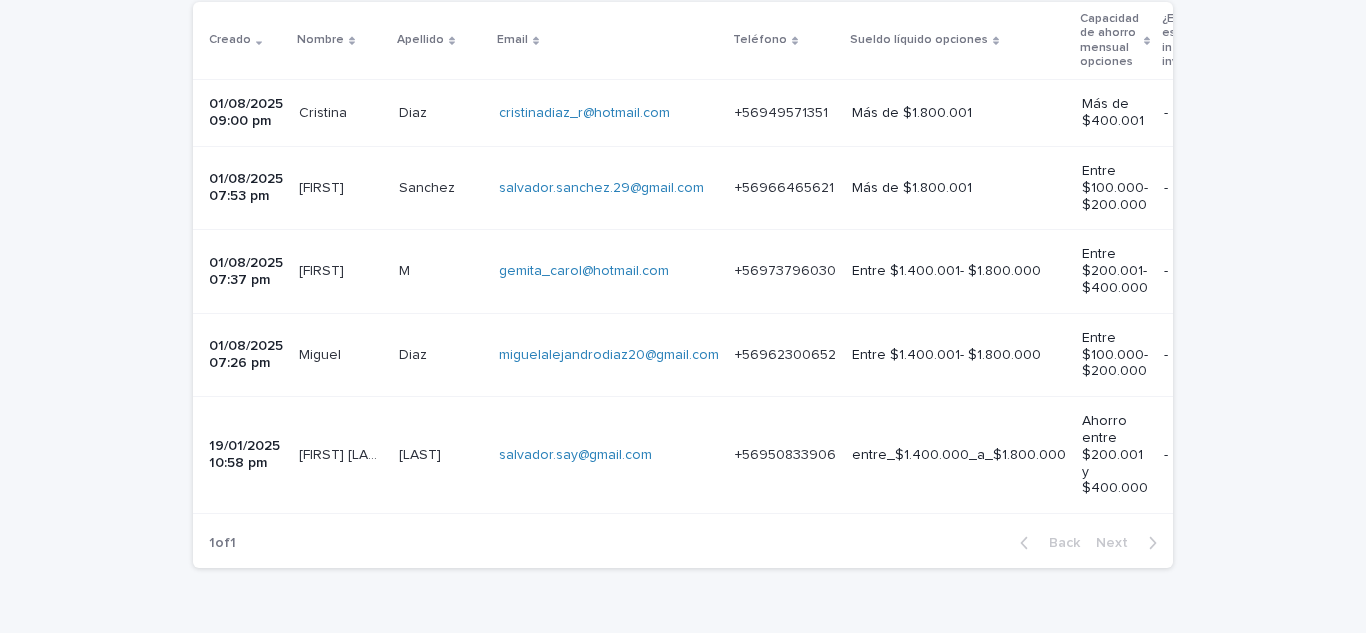 scroll, scrollTop: 500, scrollLeft: 0, axis: vertical 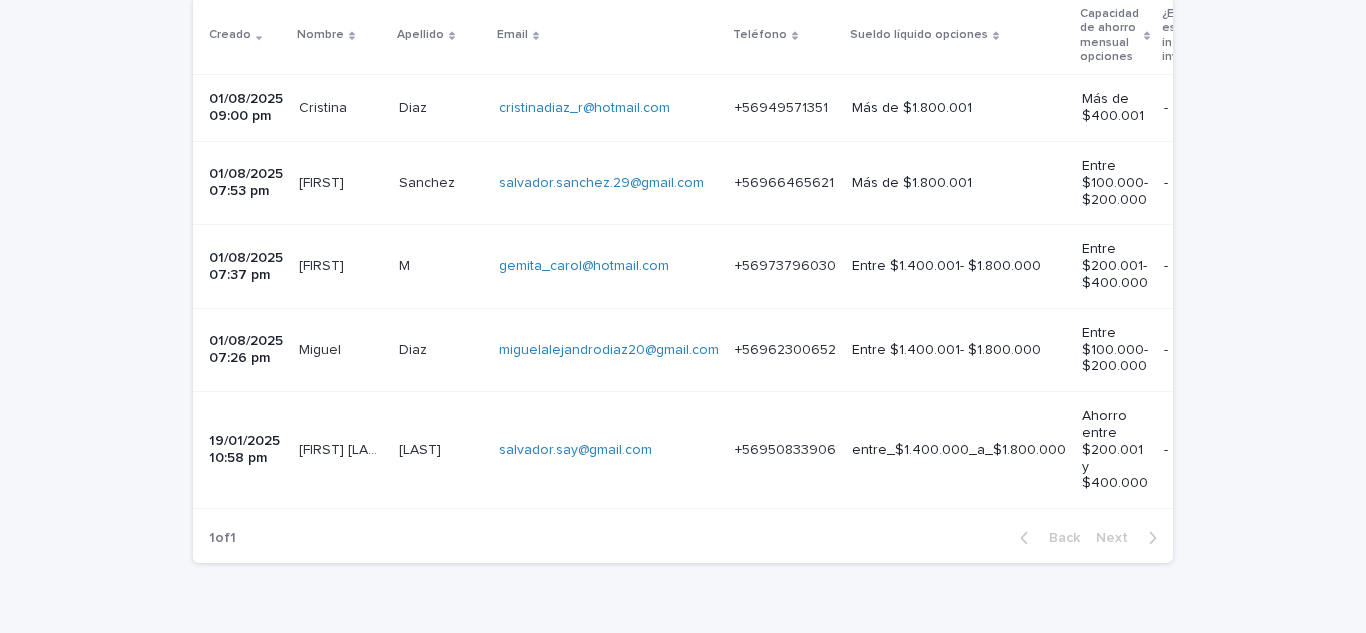 click on "01/08/2025 07:37 pm" at bounding box center (246, 267) 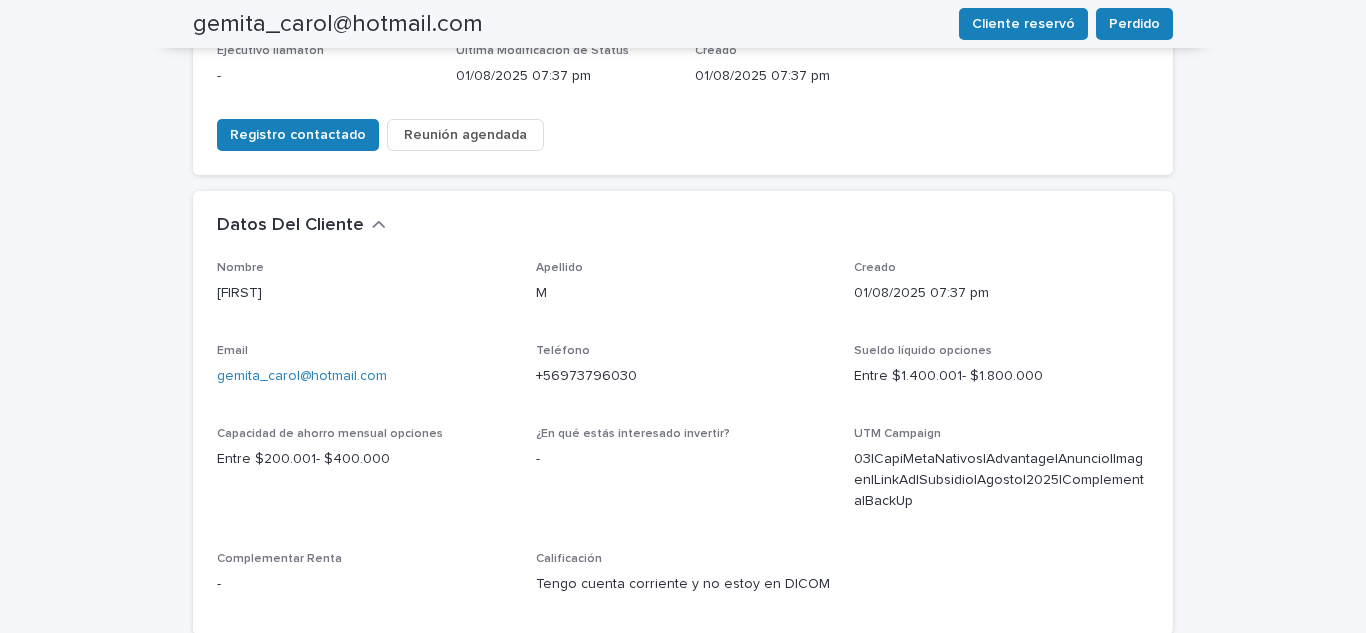 scroll, scrollTop: 500, scrollLeft: 0, axis: vertical 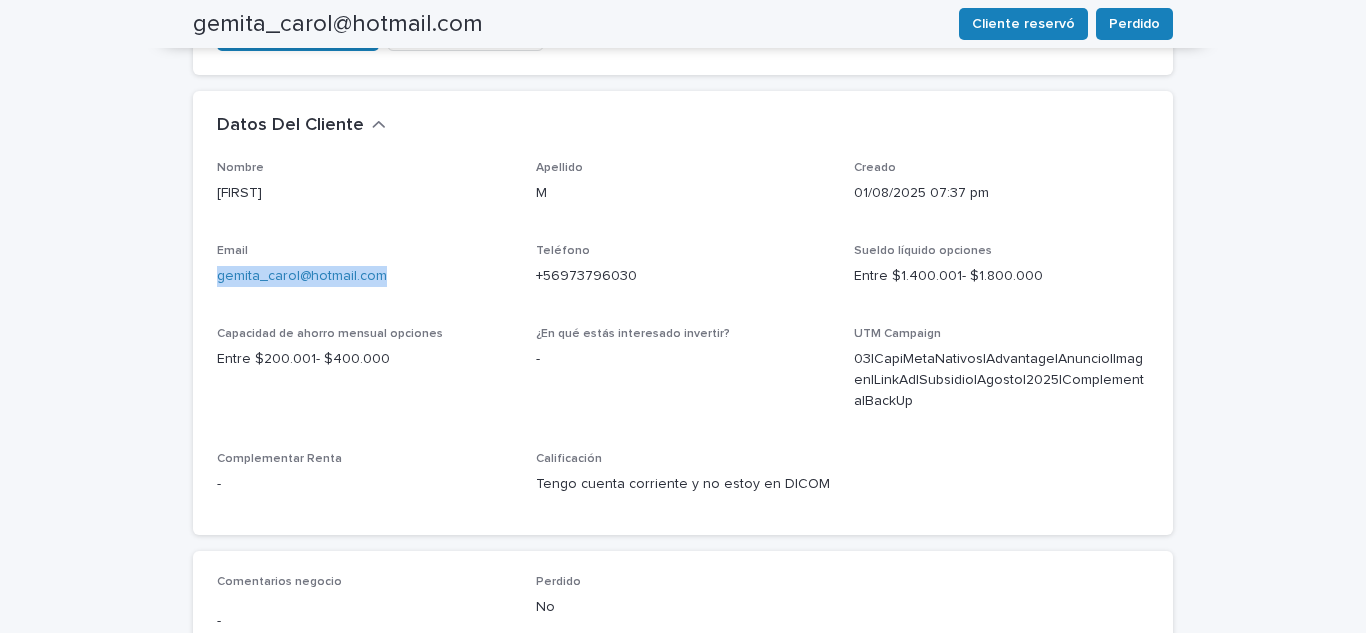 drag, startPoint x: 388, startPoint y: 266, endPoint x: 184, endPoint y: 264, distance: 204.0098 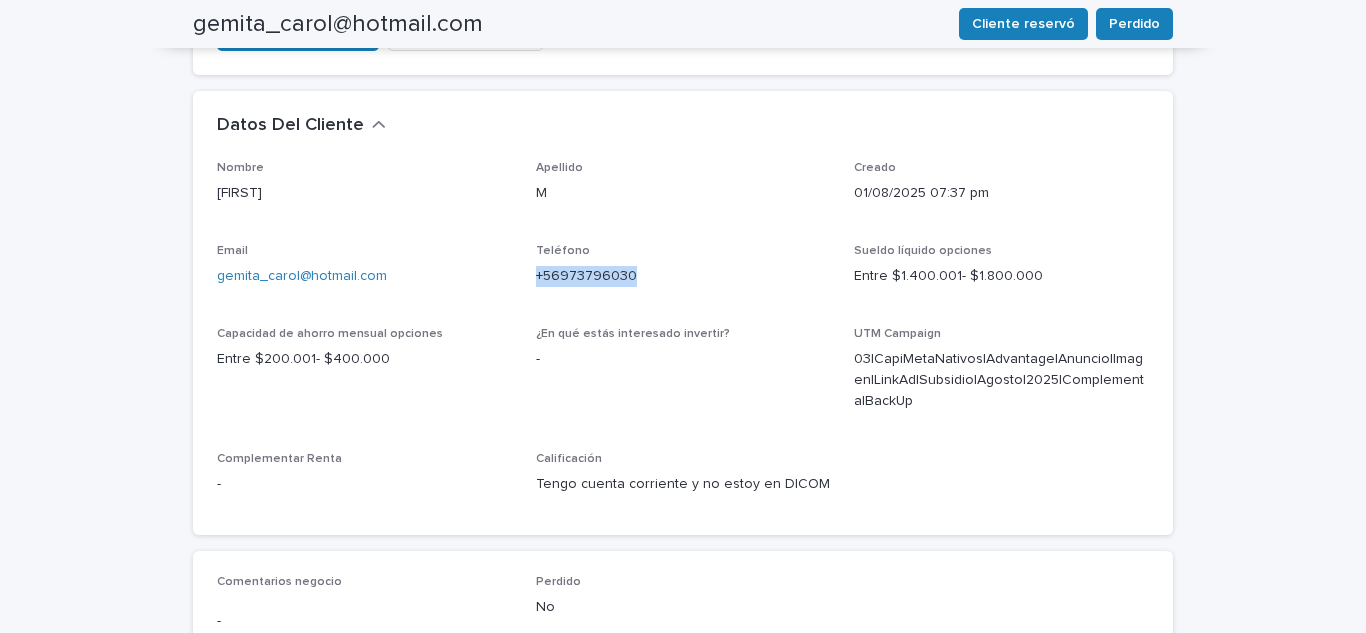 drag, startPoint x: 644, startPoint y: 274, endPoint x: 523, endPoint y: 271, distance: 121.037186 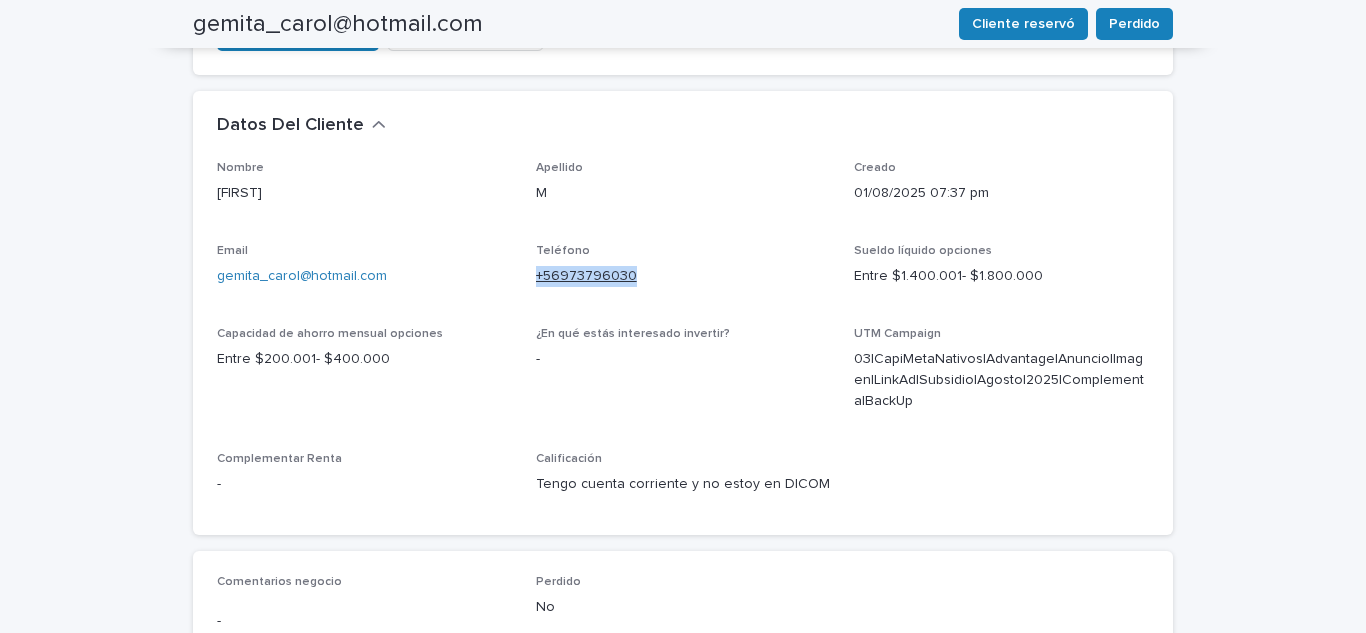 copy on "+56973796030" 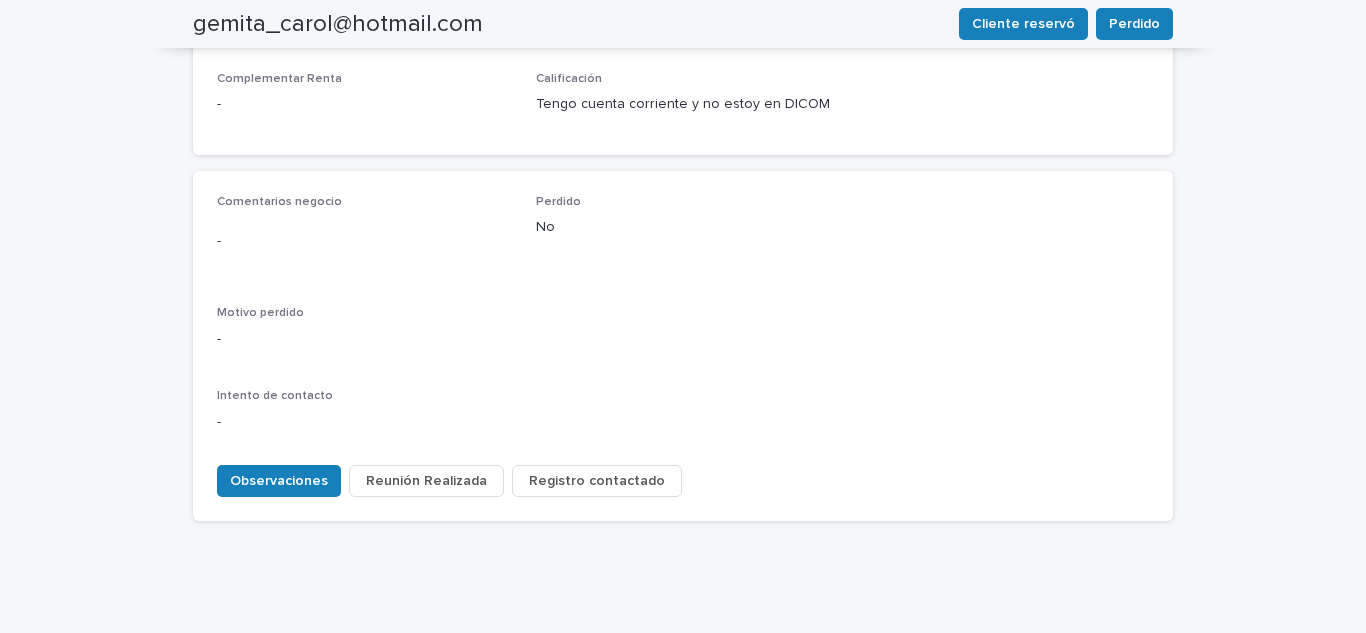 scroll, scrollTop: 900, scrollLeft: 0, axis: vertical 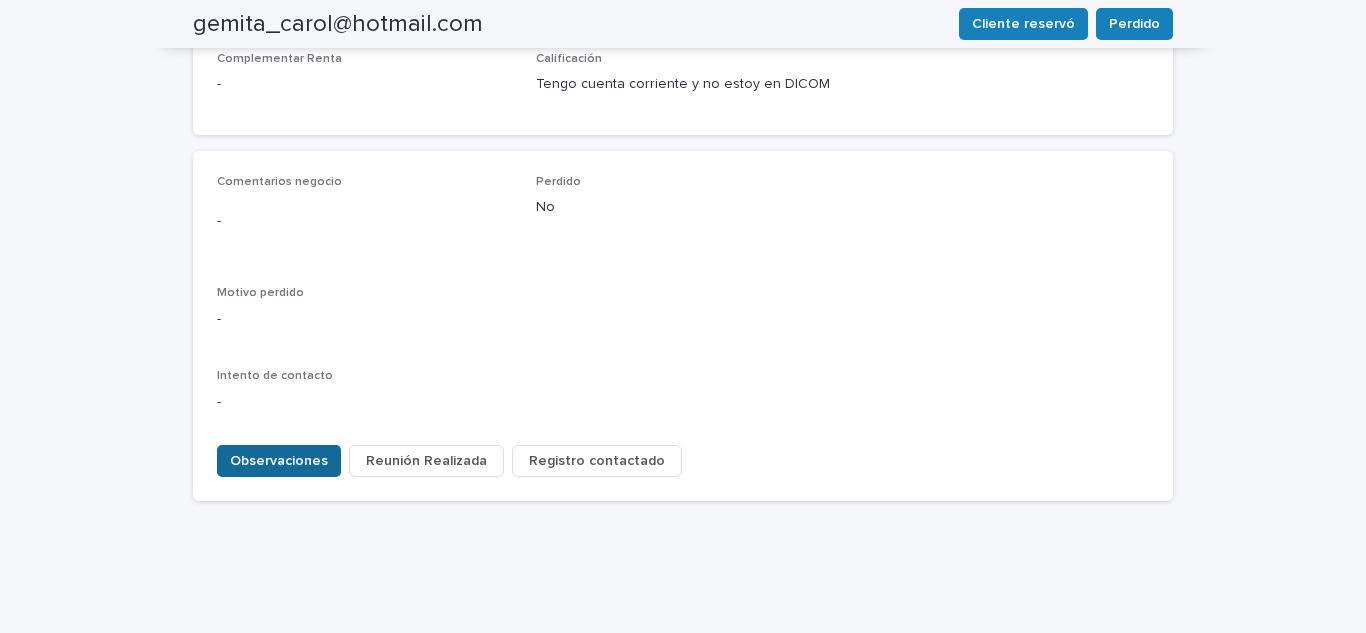click on "Observaciones" at bounding box center (279, 461) 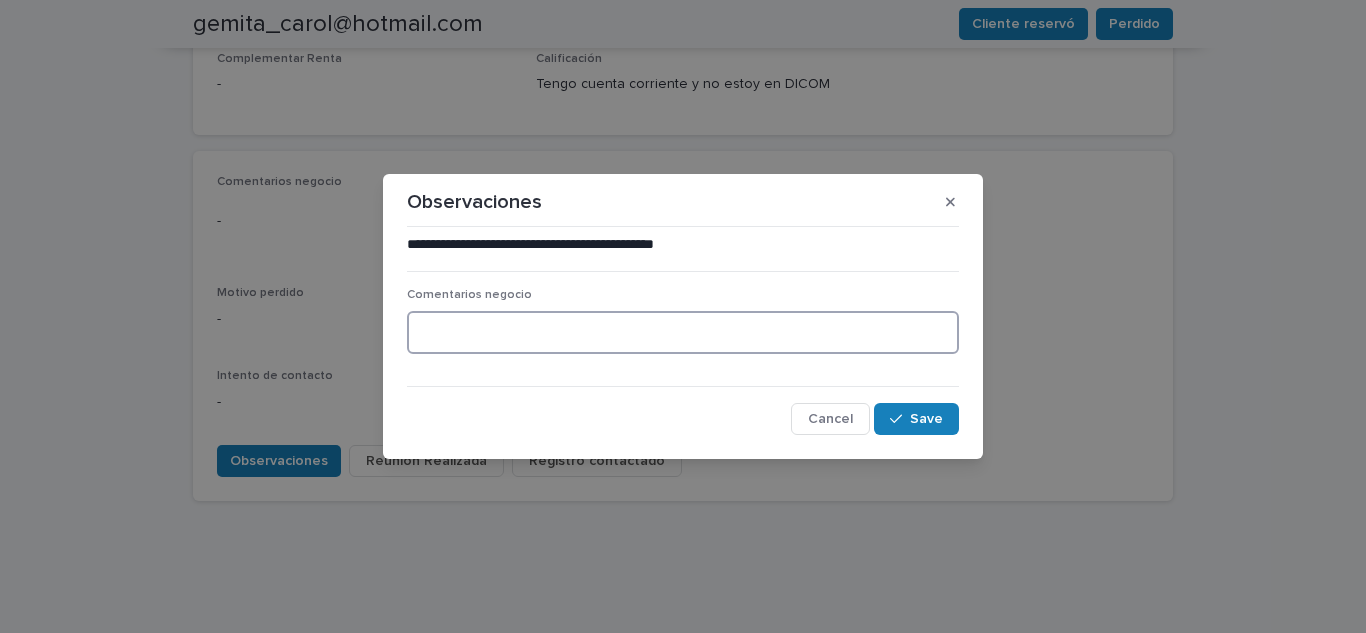click at bounding box center [683, 332] 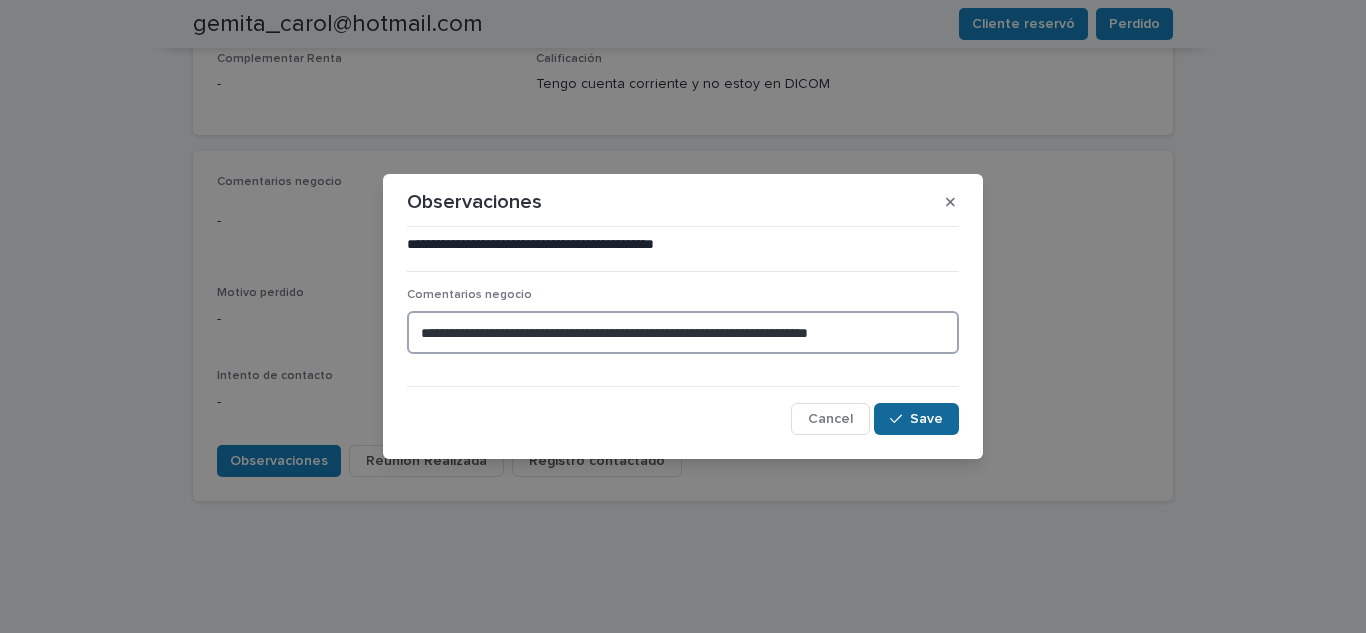type on "**********" 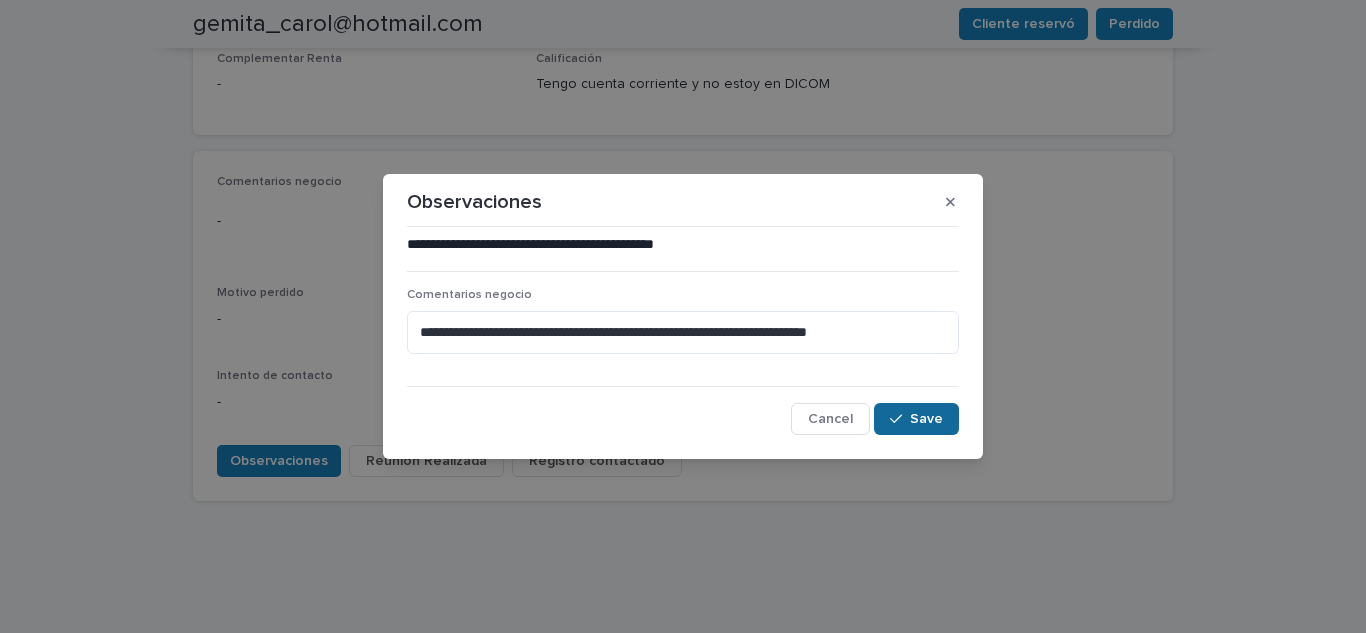 click on "Save" at bounding box center (916, 419) 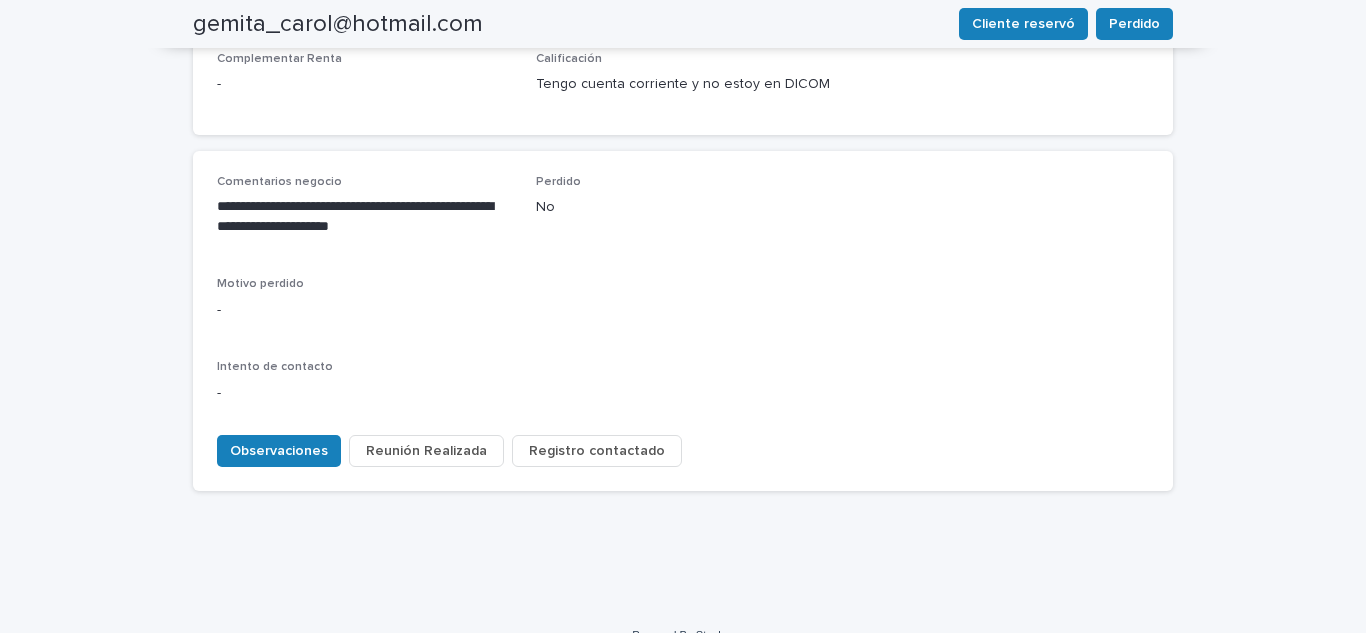 click on "Registro contactado" at bounding box center (597, 451) 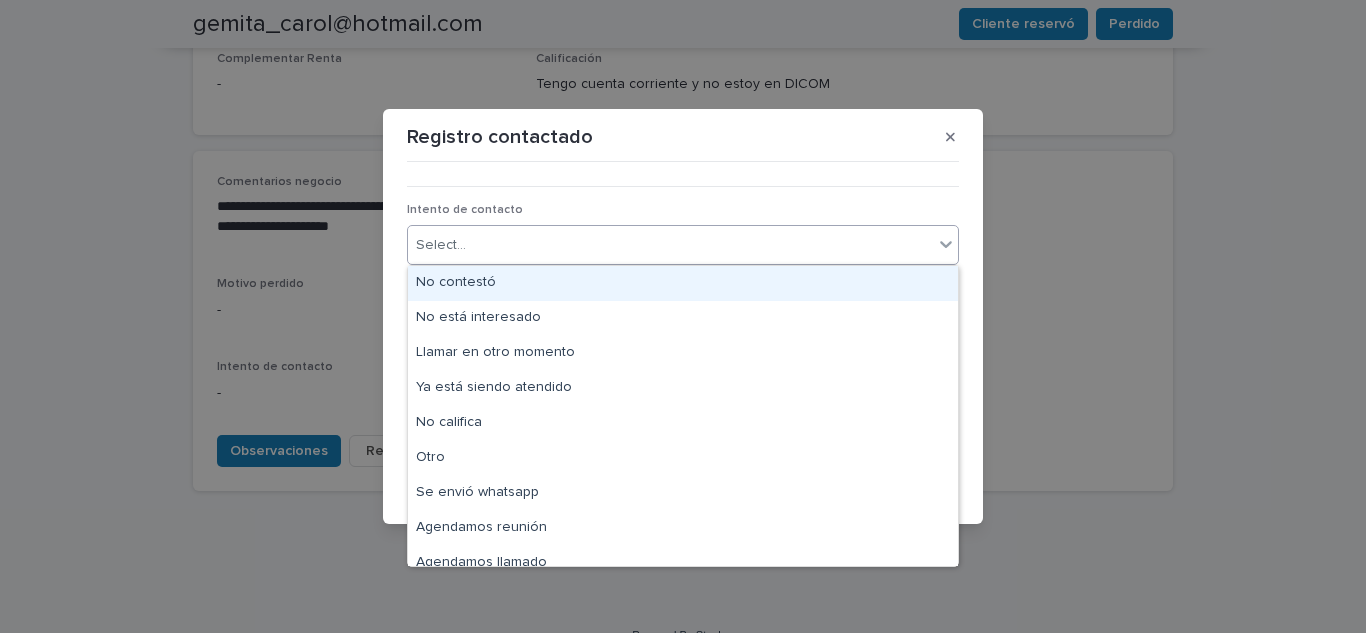 click on "Select..." at bounding box center [670, 245] 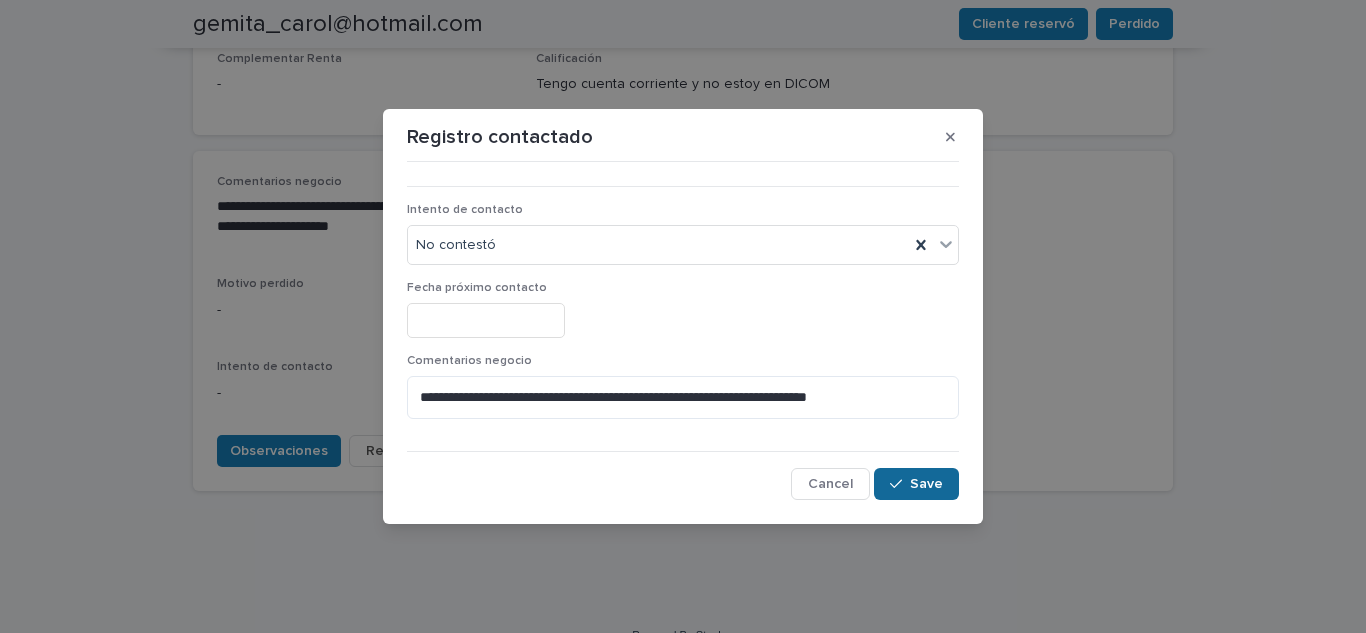 click 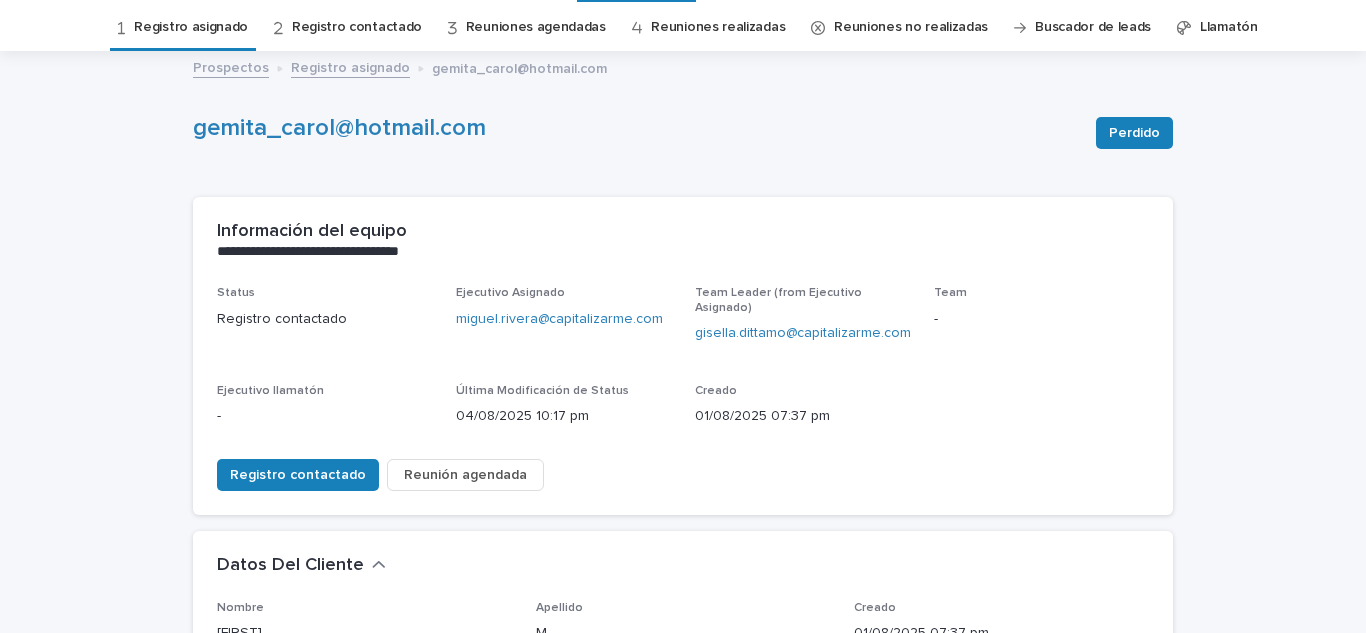 scroll, scrollTop: 0, scrollLeft: 0, axis: both 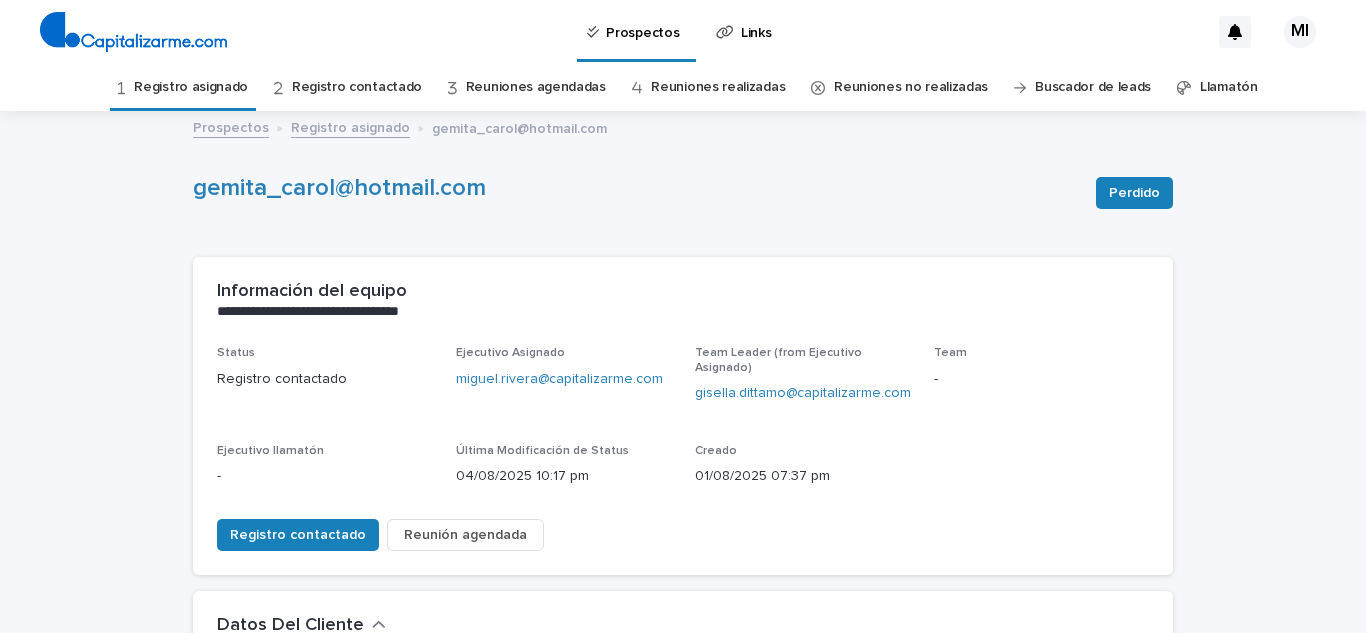 click on "Registro asignado" at bounding box center [191, 87] 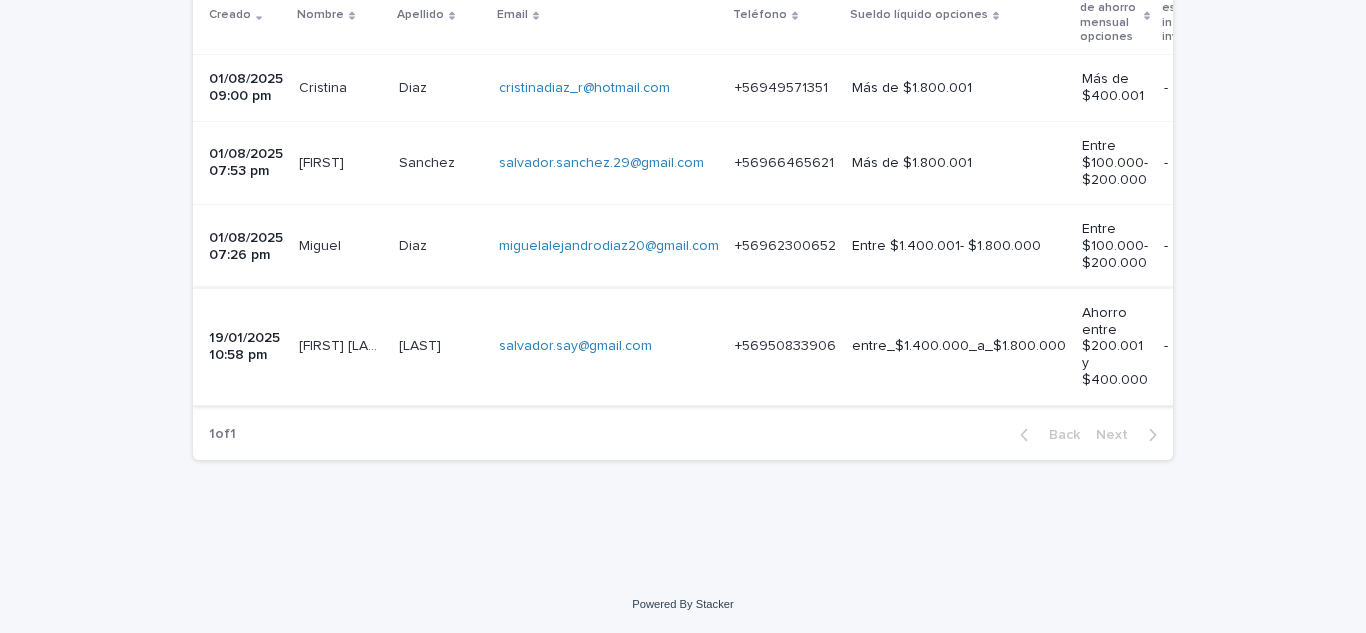scroll, scrollTop: 535, scrollLeft: 0, axis: vertical 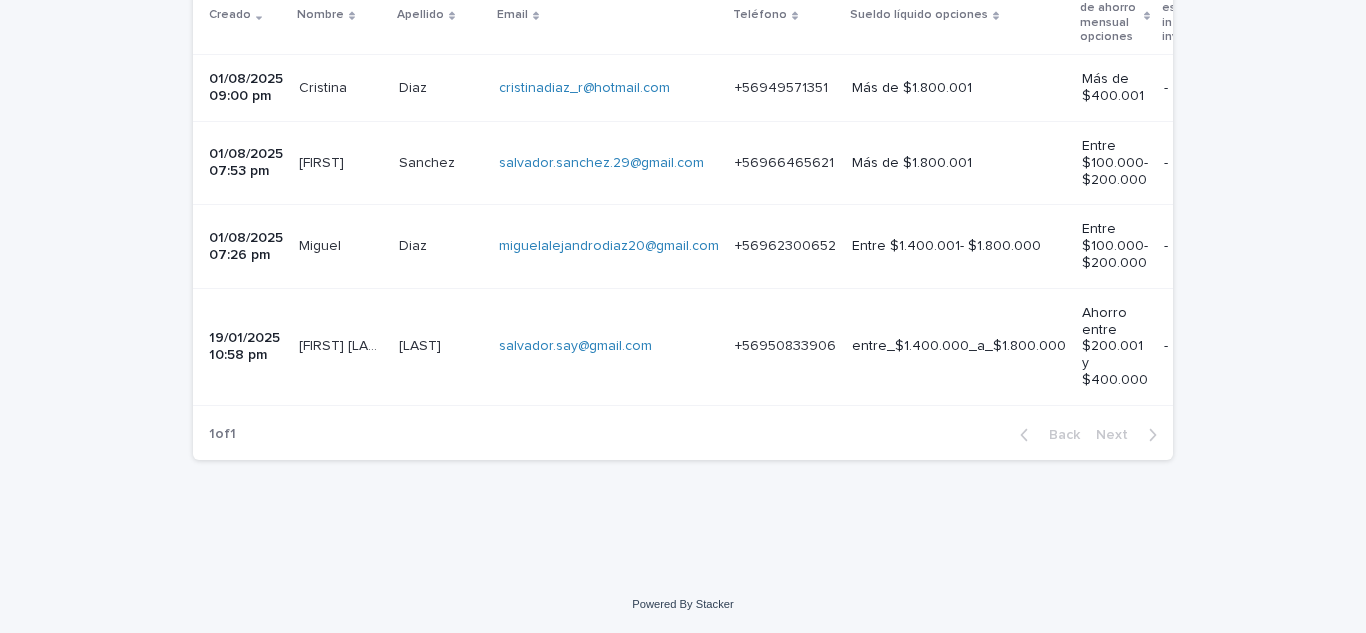 click on "Miguel" at bounding box center (322, 244) 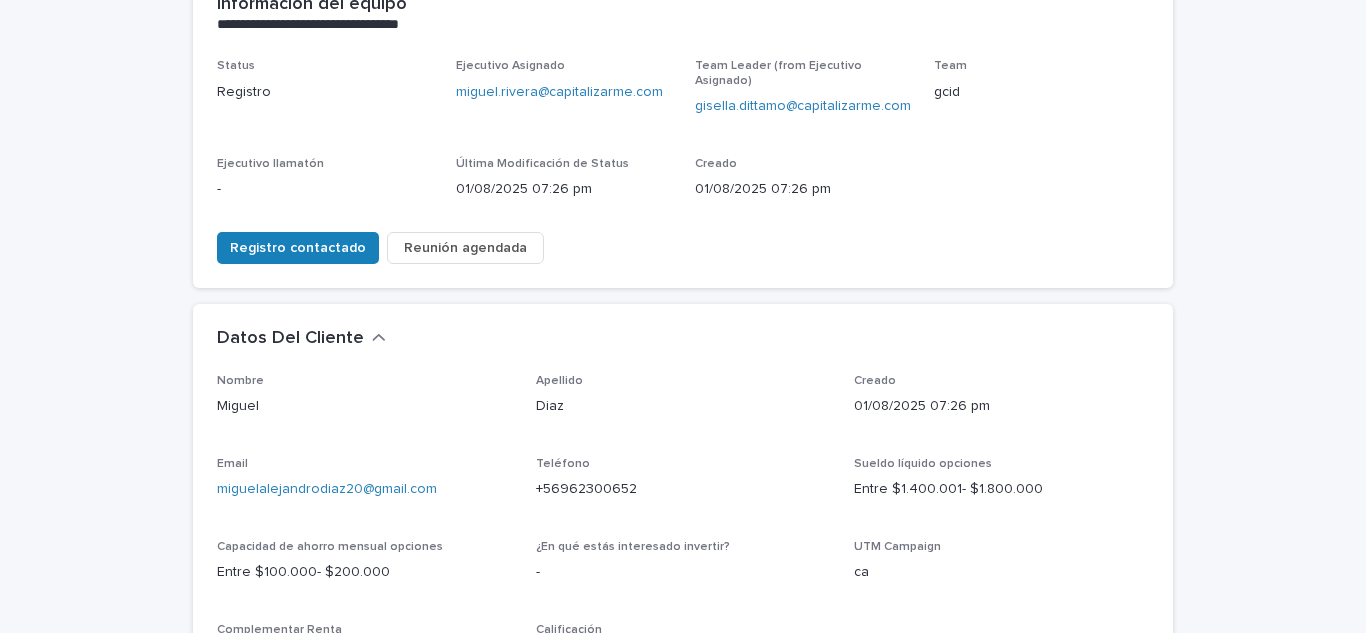 scroll, scrollTop: 300, scrollLeft: 0, axis: vertical 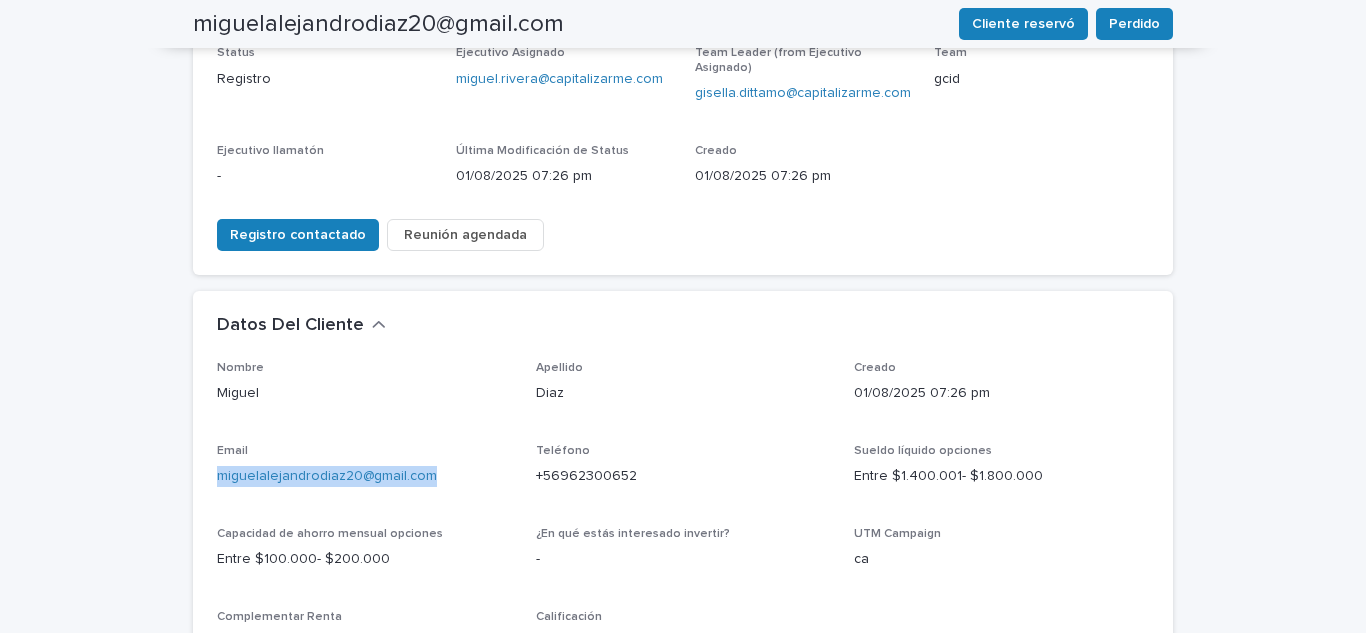 drag, startPoint x: 461, startPoint y: 458, endPoint x: 91, endPoint y: 474, distance: 370.3458 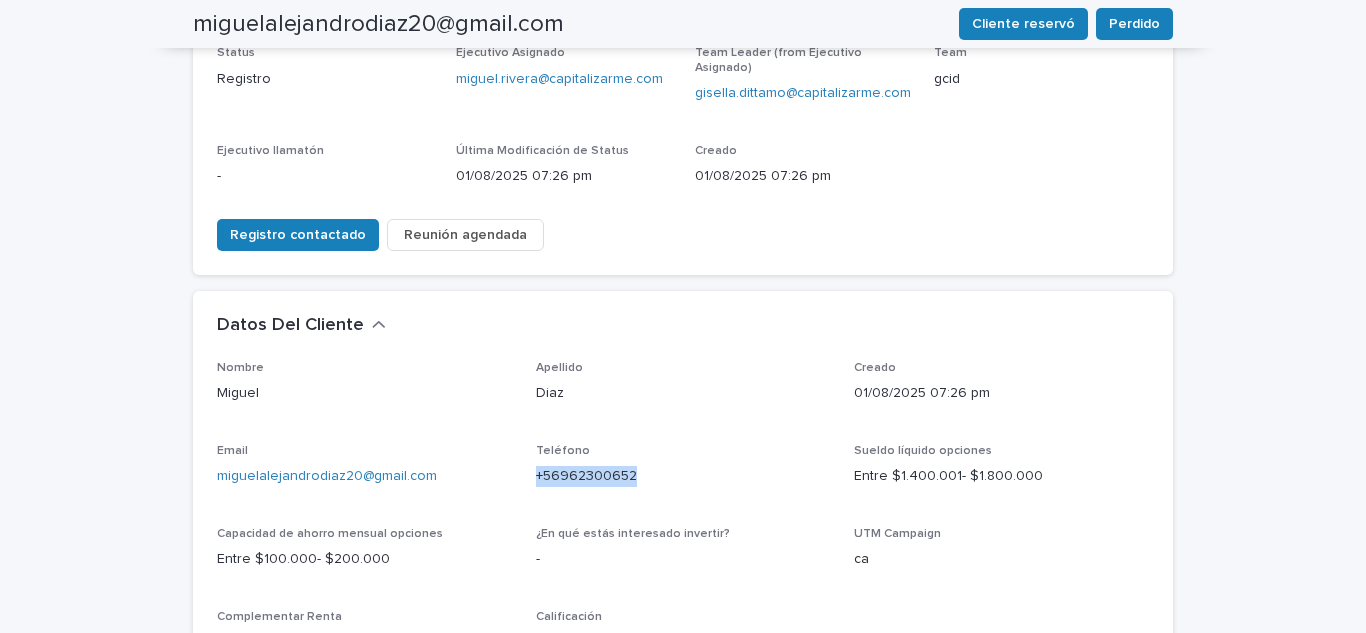 drag, startPoint x: 639, startPoint y: 464, endPoint x: 529, endPoint y: 474, distance: 110.45361 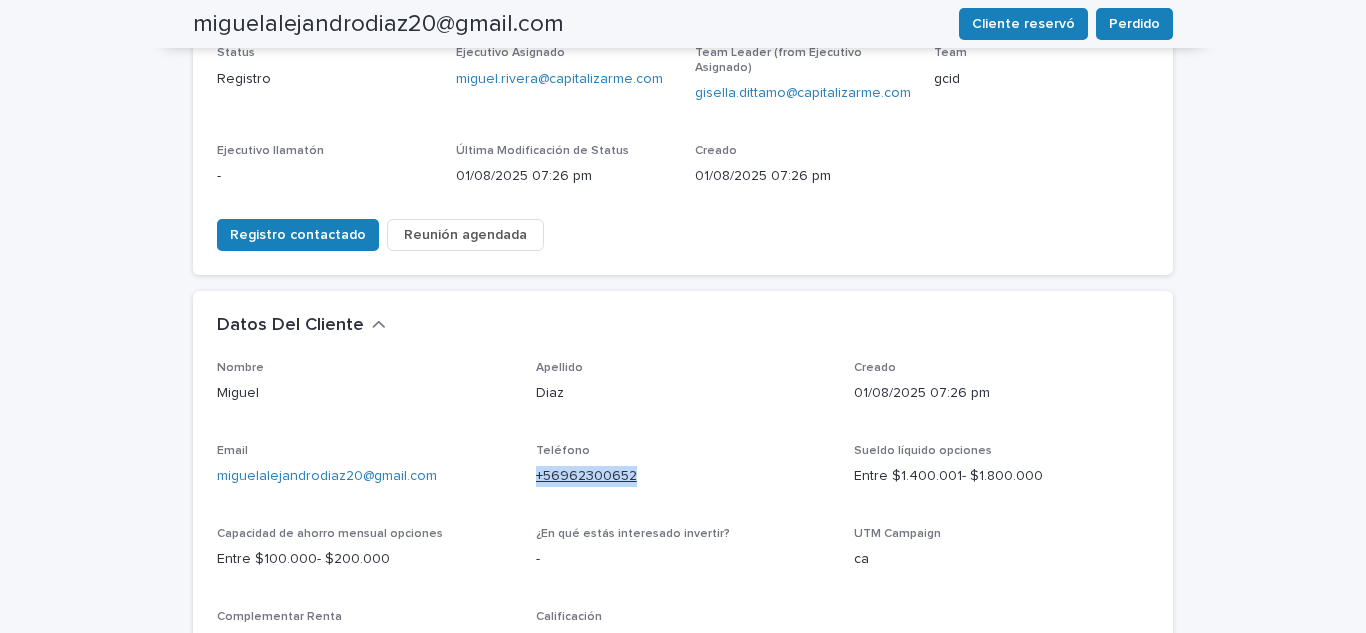 copy on "+56962300652" 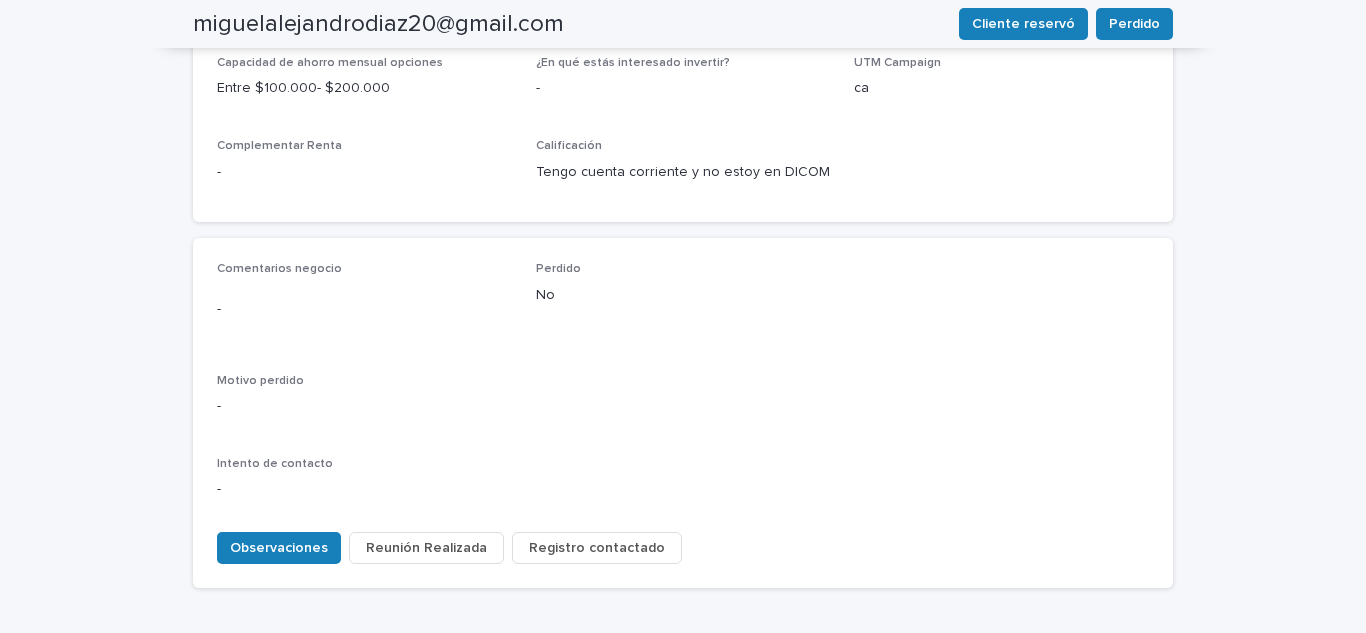 scroll, scrollTop: 800, scrollLeft: 0, axis: vertical 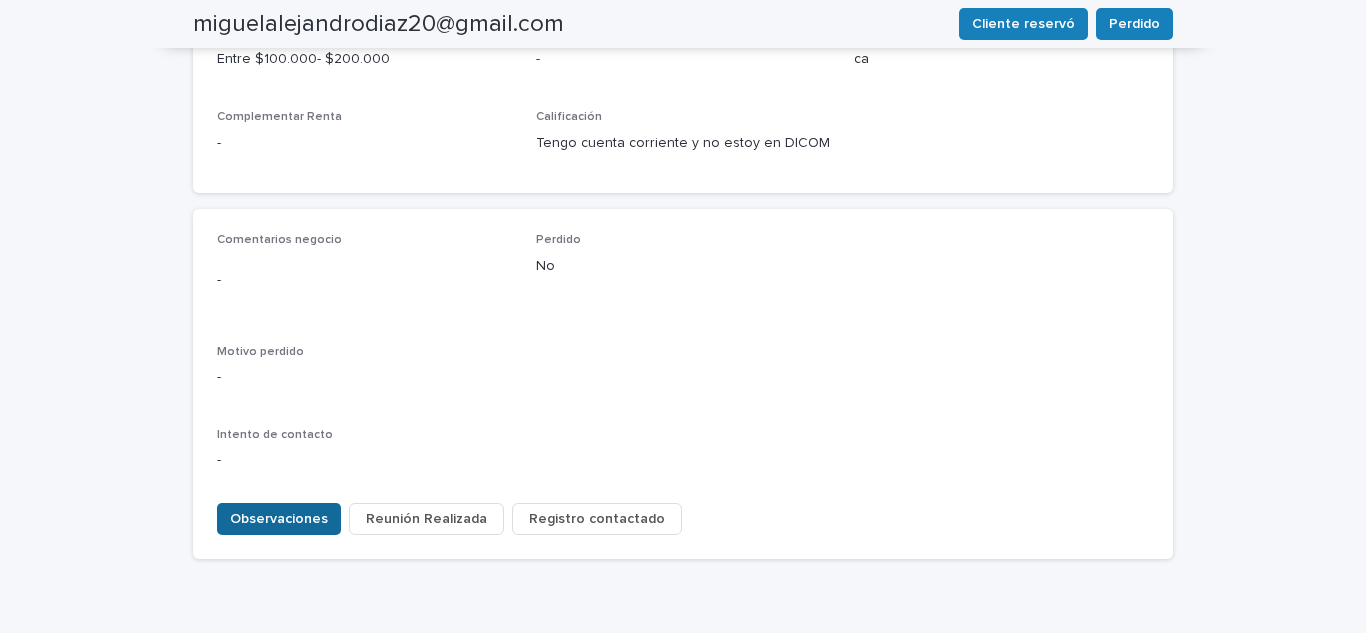click on "Observaciones" at bounding box center (279, 519) 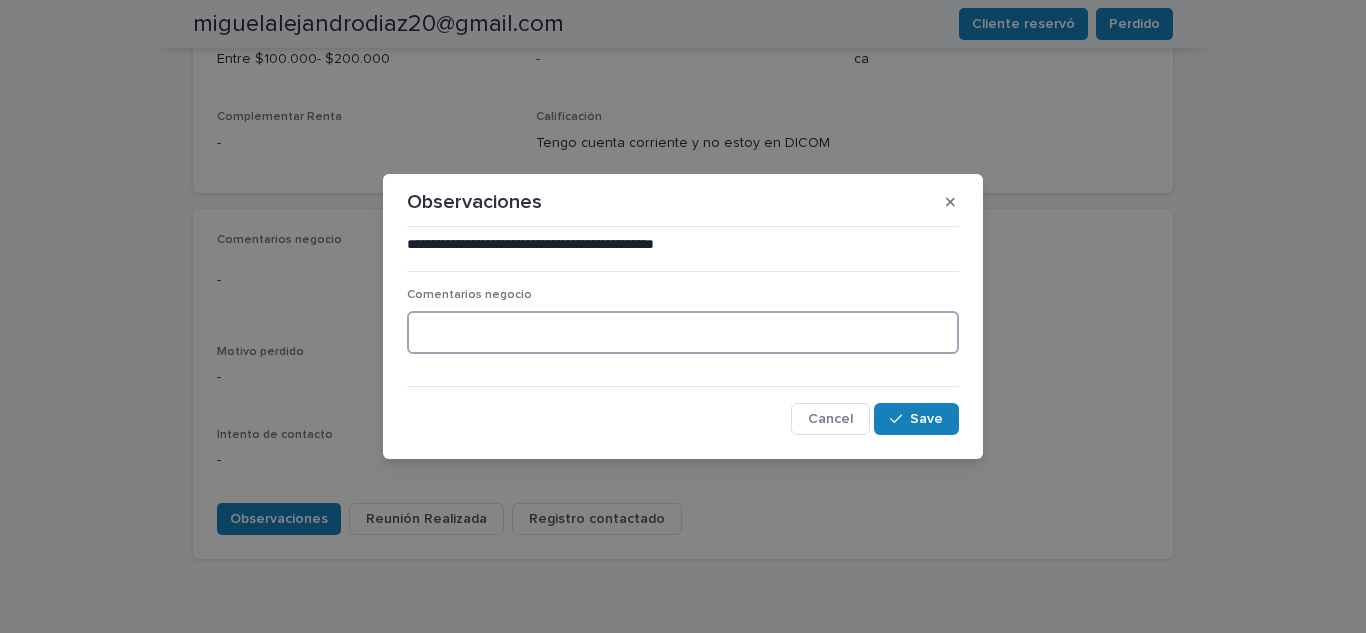 click at bounding box center [683, 332] 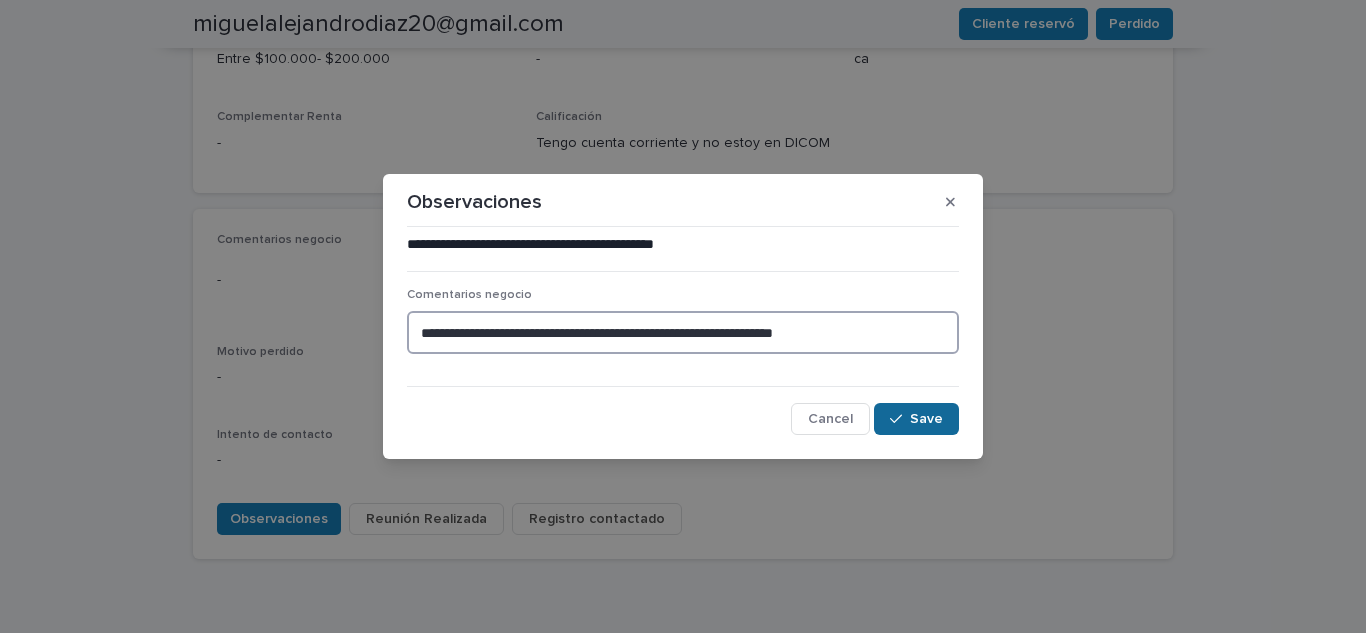 type on "**********" 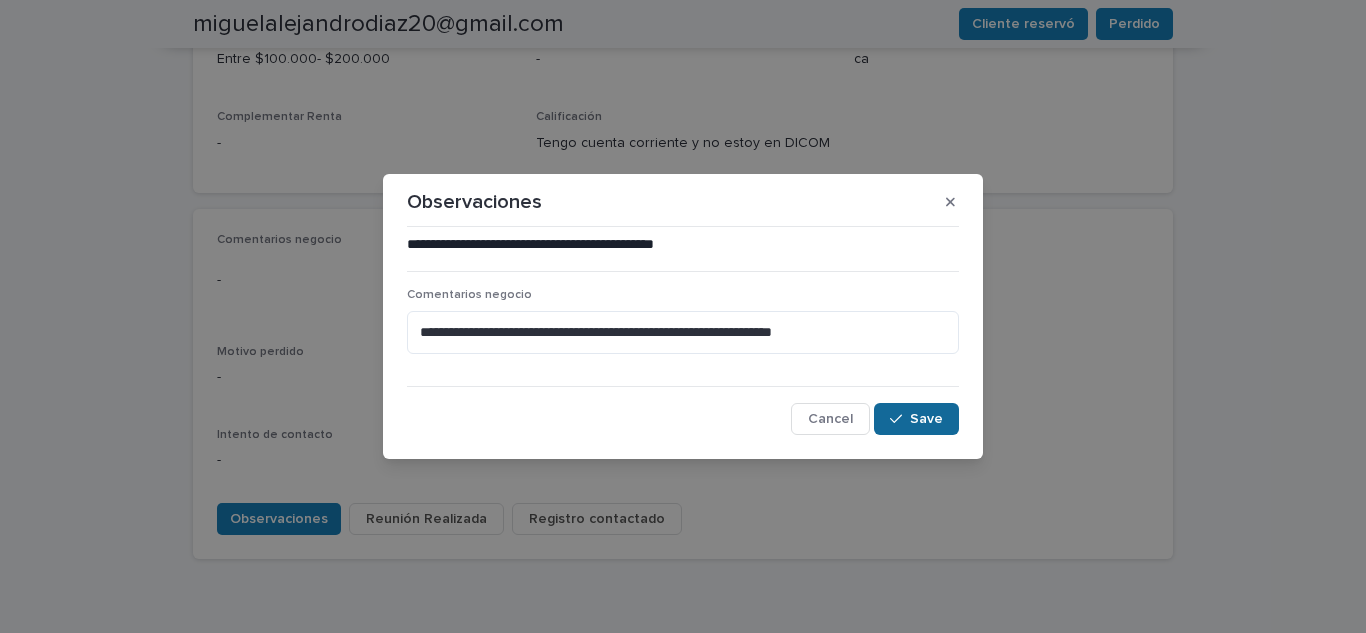 click on "Save" at bounding box center [926, 419] 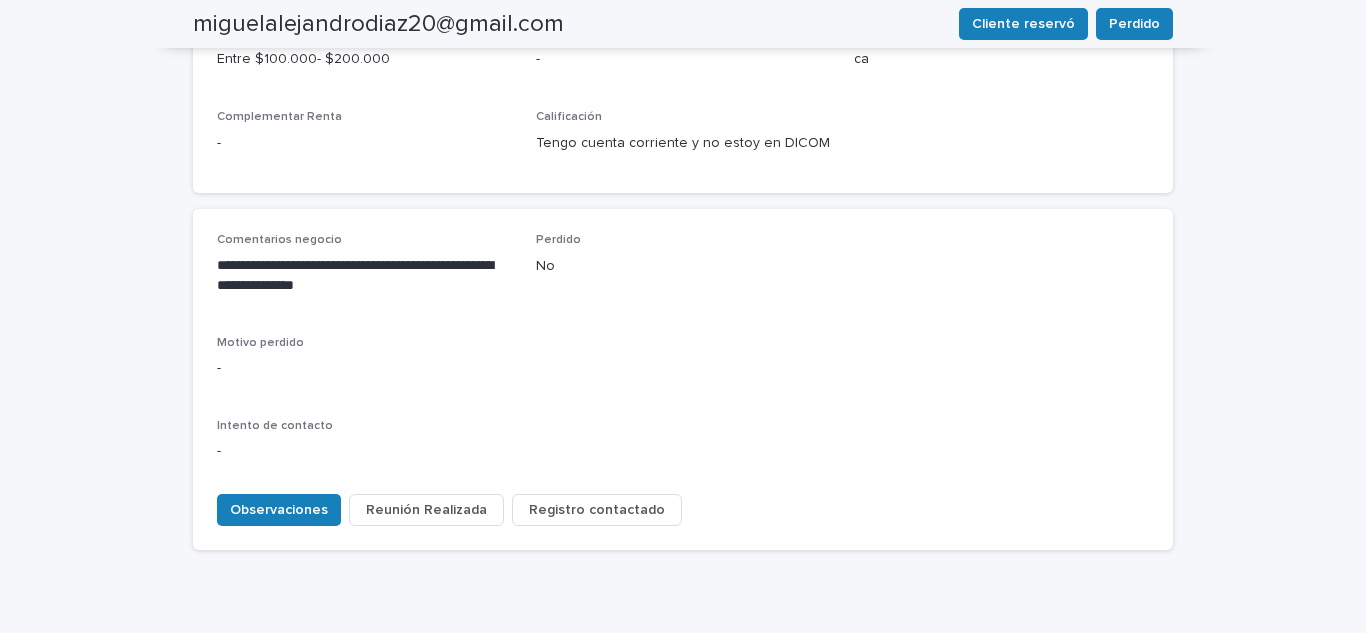click on "Registro contactado" at bounding box center [597, 510] 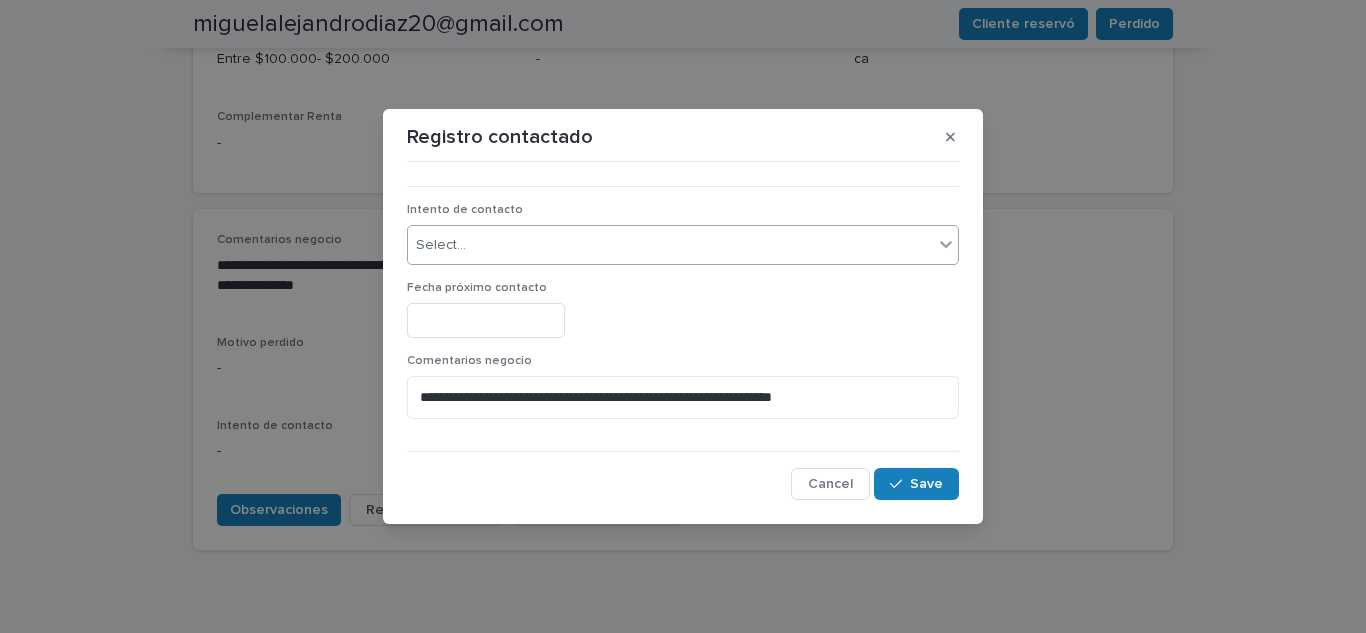 click on "Select..." at bounding box center [670, 245] 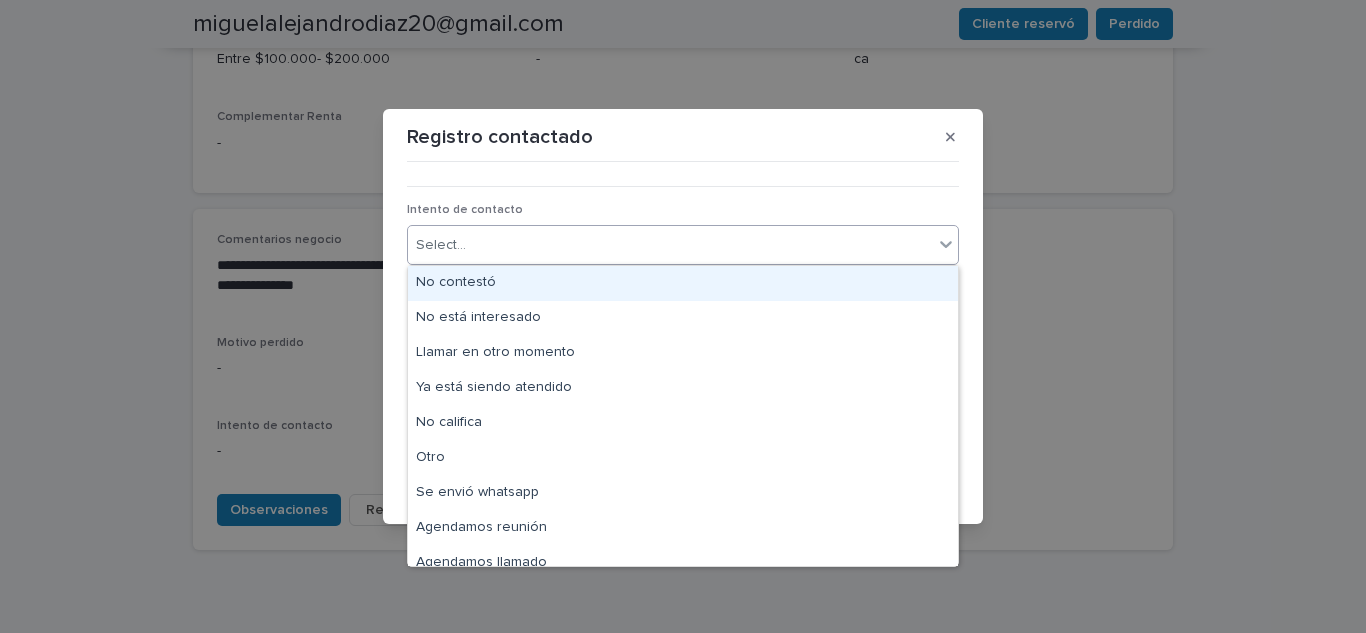 click on "No contestó" at bounding box center (683, 283) 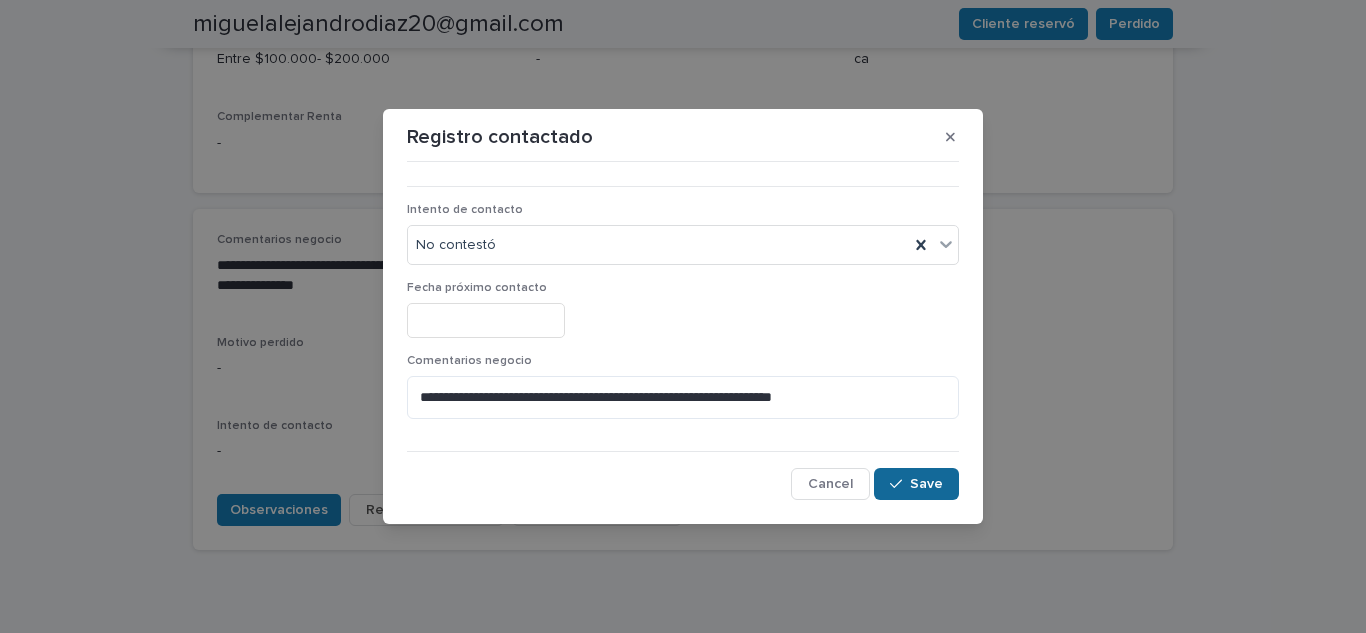 click 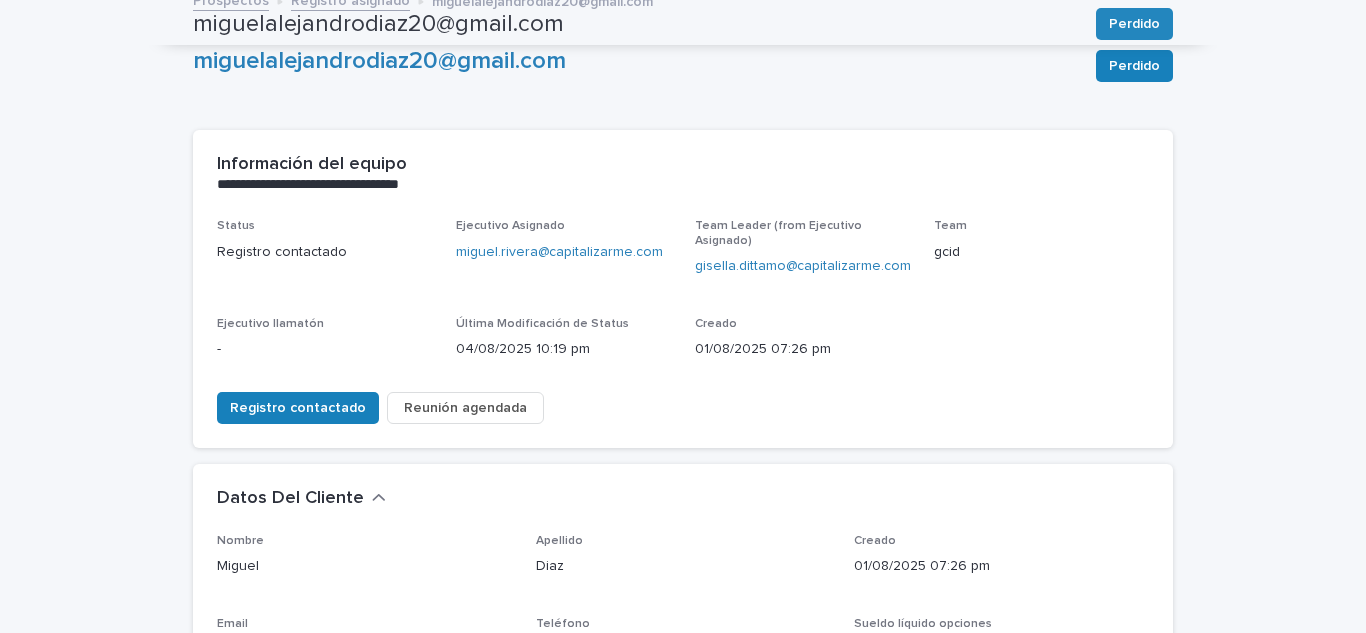 scroll, scrollTop: 0, scrollLeft: 0, axis: both 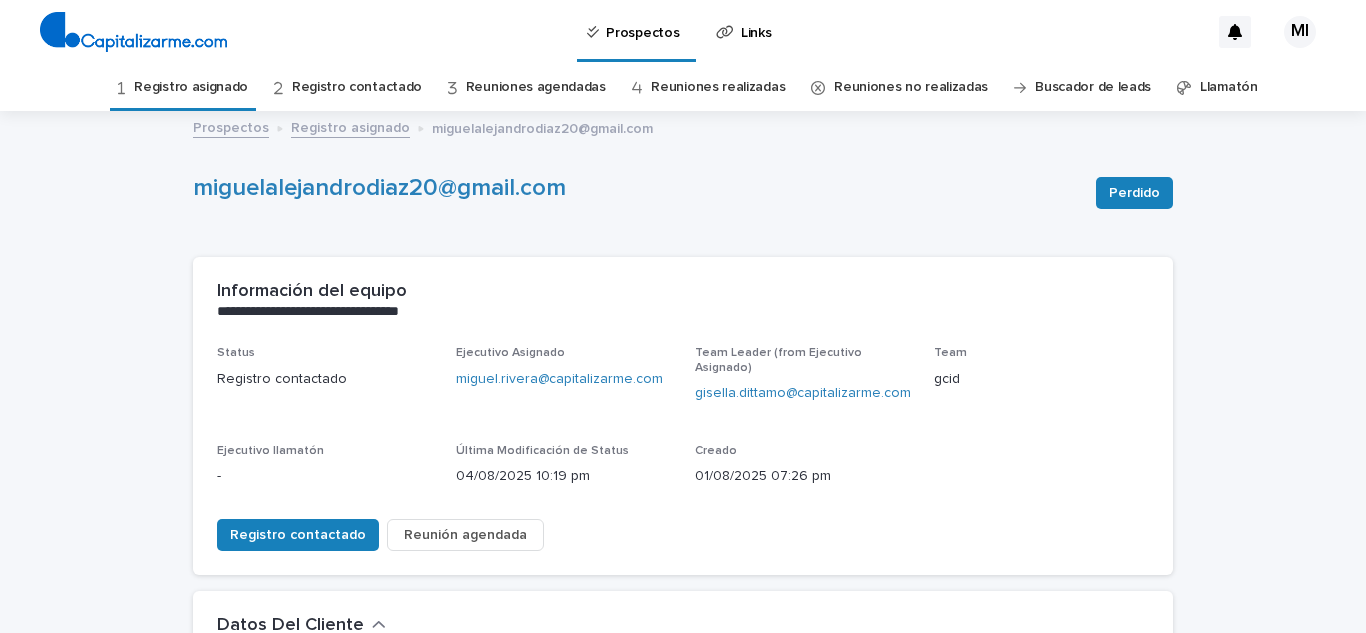 click on "Registro asignado" at bounding box center (191, 87) 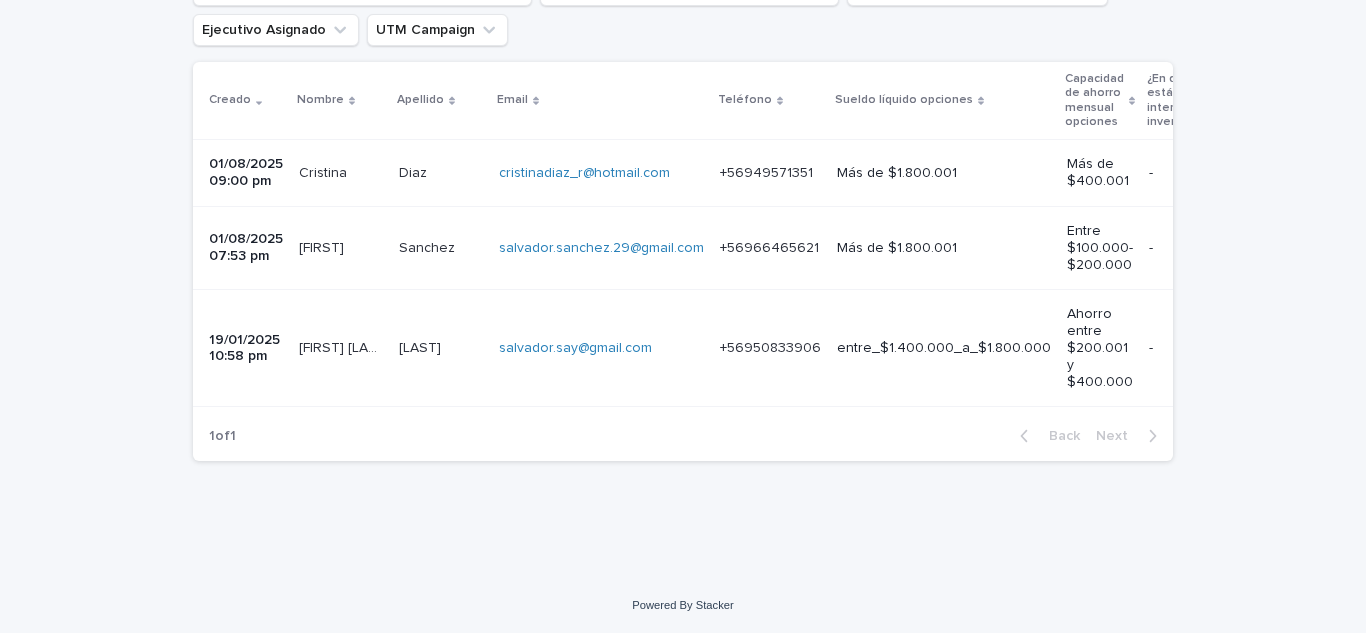 scroll, scrollTop: 451, scrollLeft: 0, axis: vertical 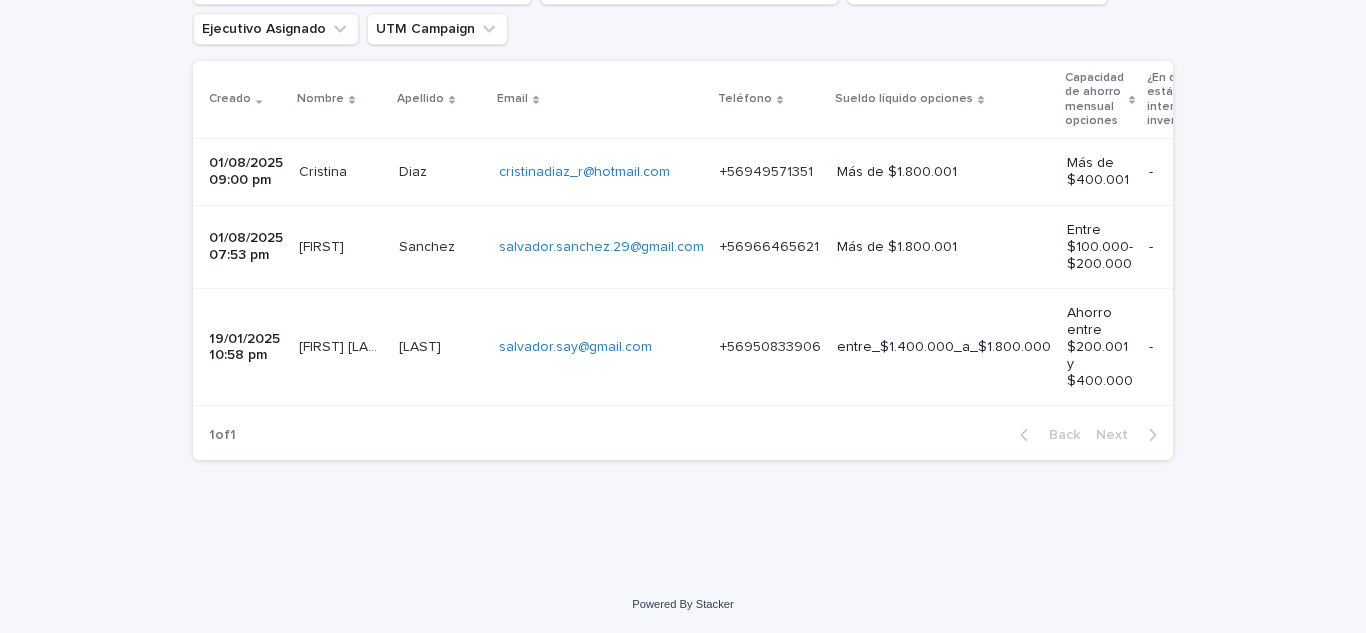 click on "[FIRST] [LAST]" at bounding box center (343, 345) 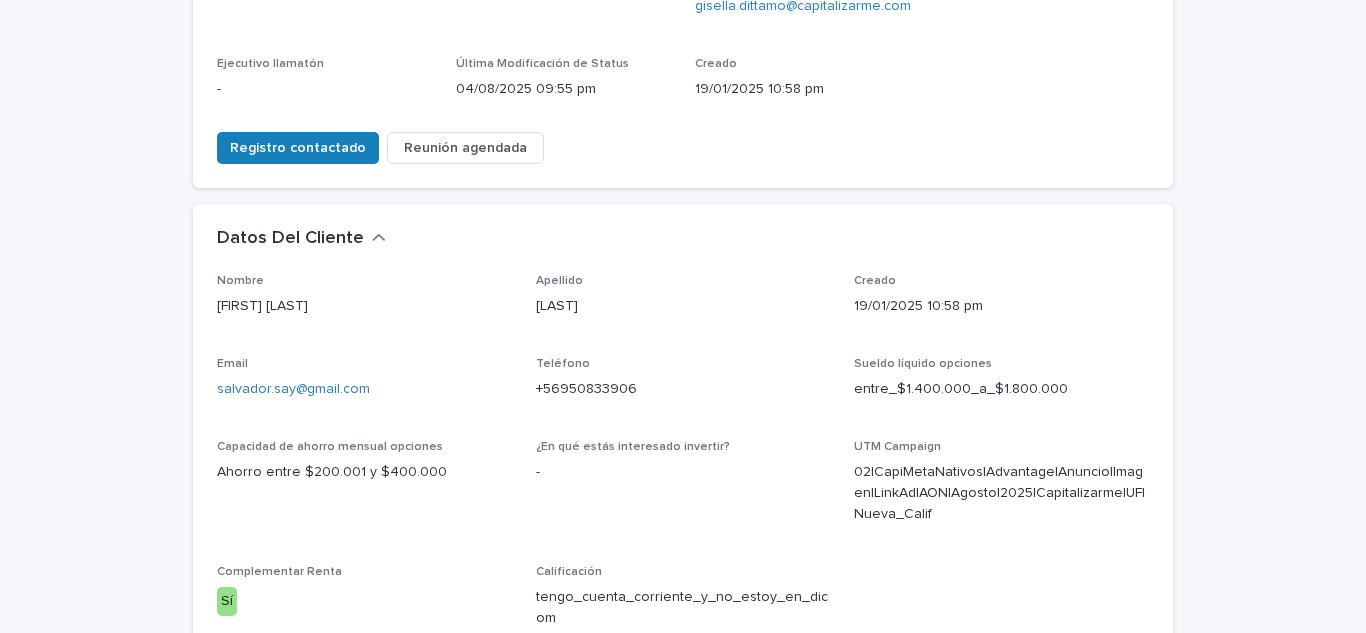 scroll, scrollTop: 400, scrollLeft: 0, axis: vertical 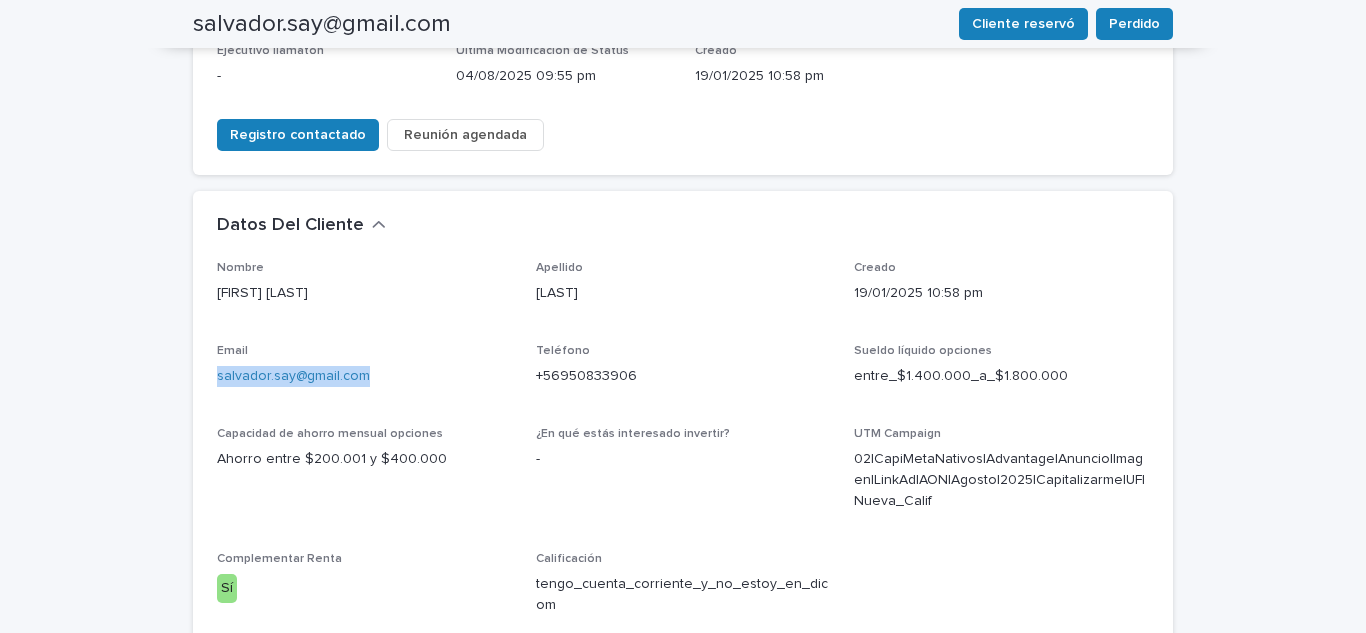 drag, startPoint x: 387, startPoint y: 369, endPoint x: 195, endPoint y: 382, distance: 192.4396 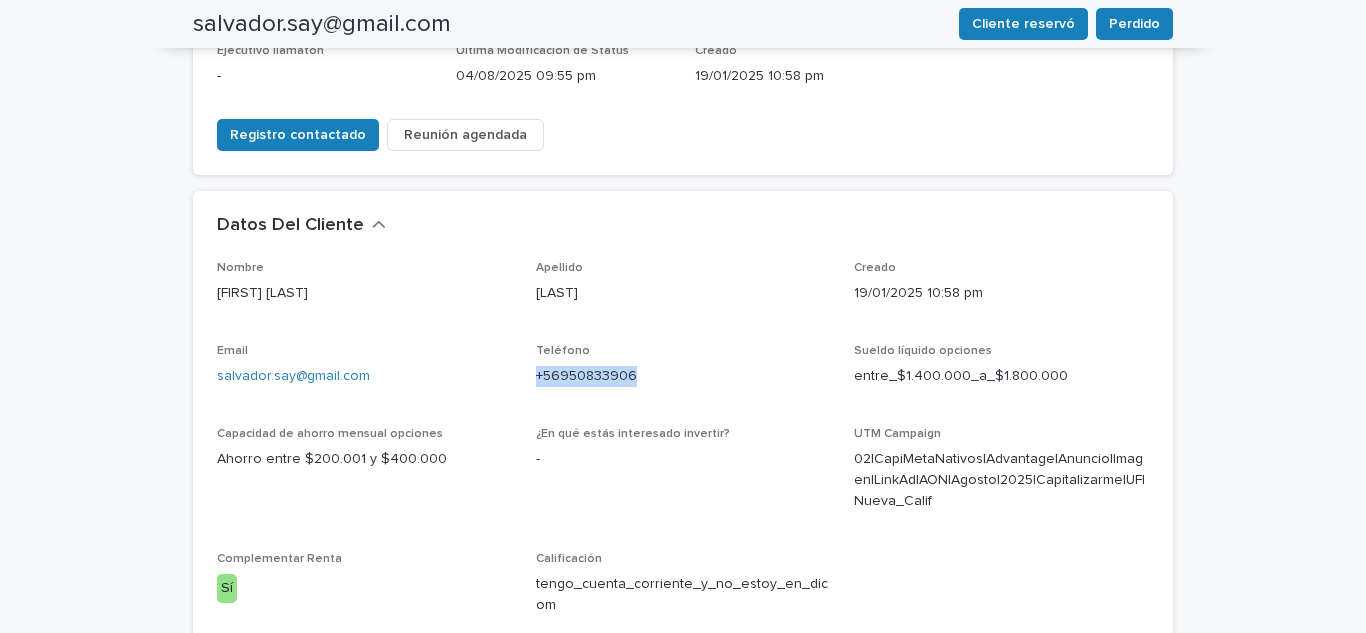 drag, startPoint x: 638, startPoint y: 359, endPoint x: 516, endPoint y: 369, distance: 122.40915 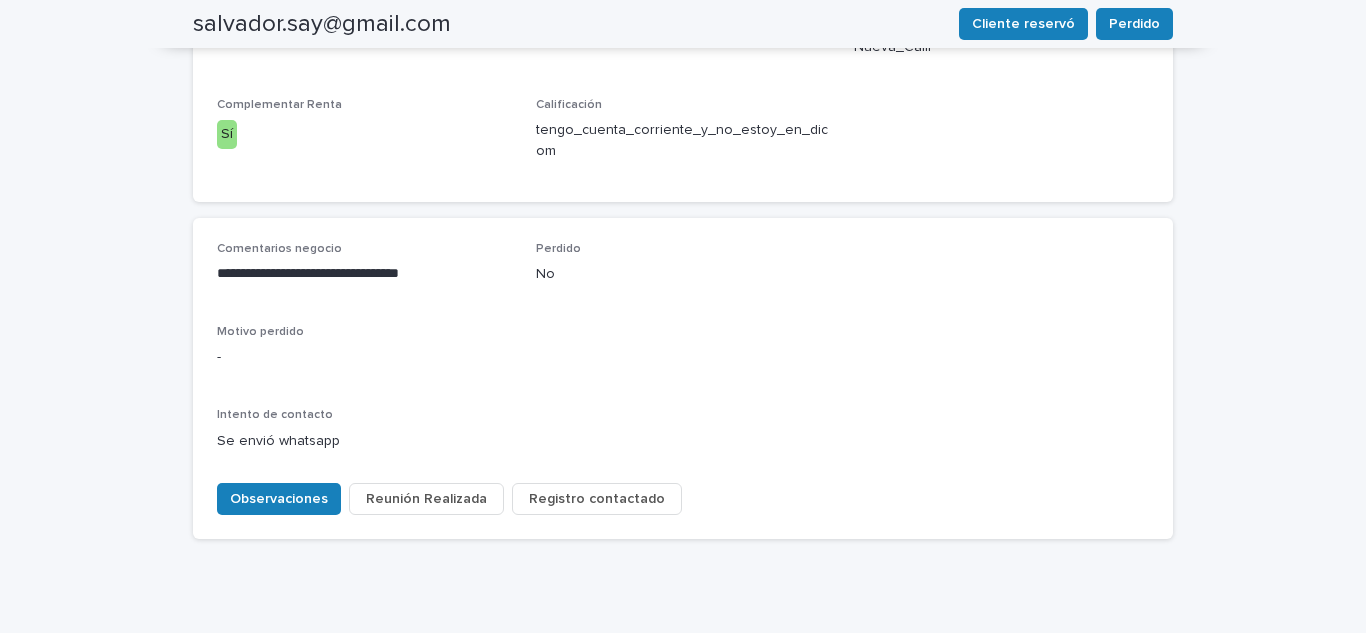 scroll, scrollTop: 819, scrollLeft: 0, axis: vertical 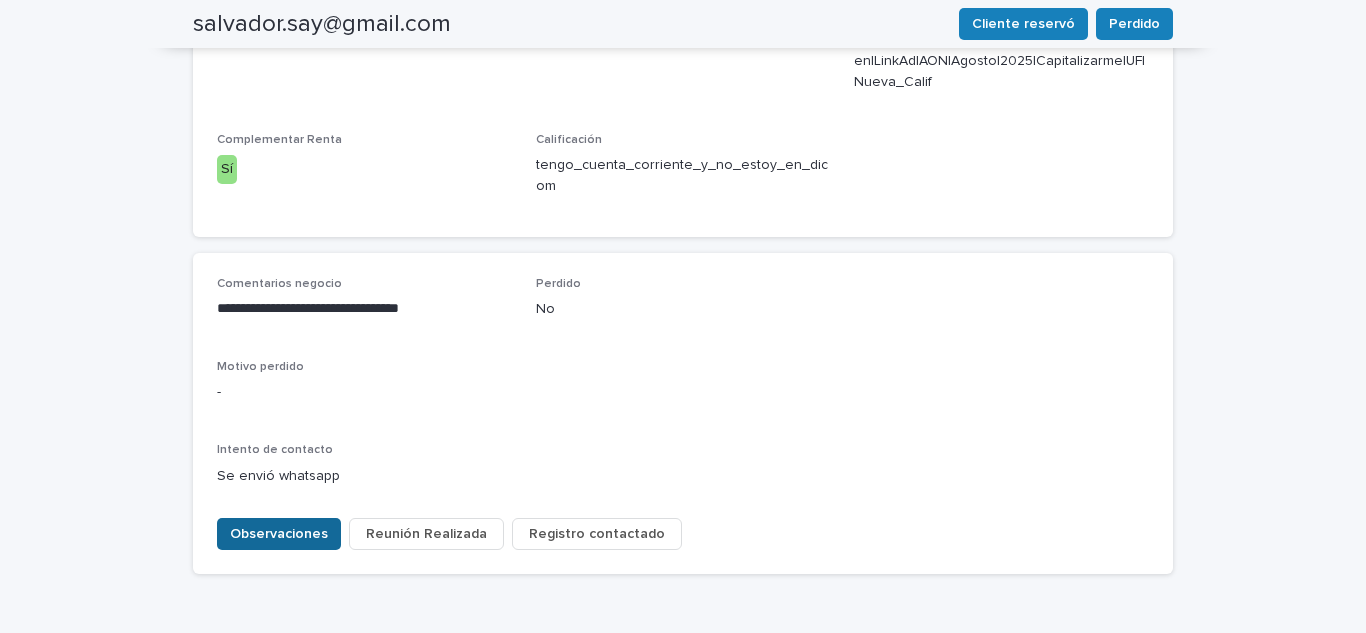 click on "Observaciones" at bounding box center (279, 534) 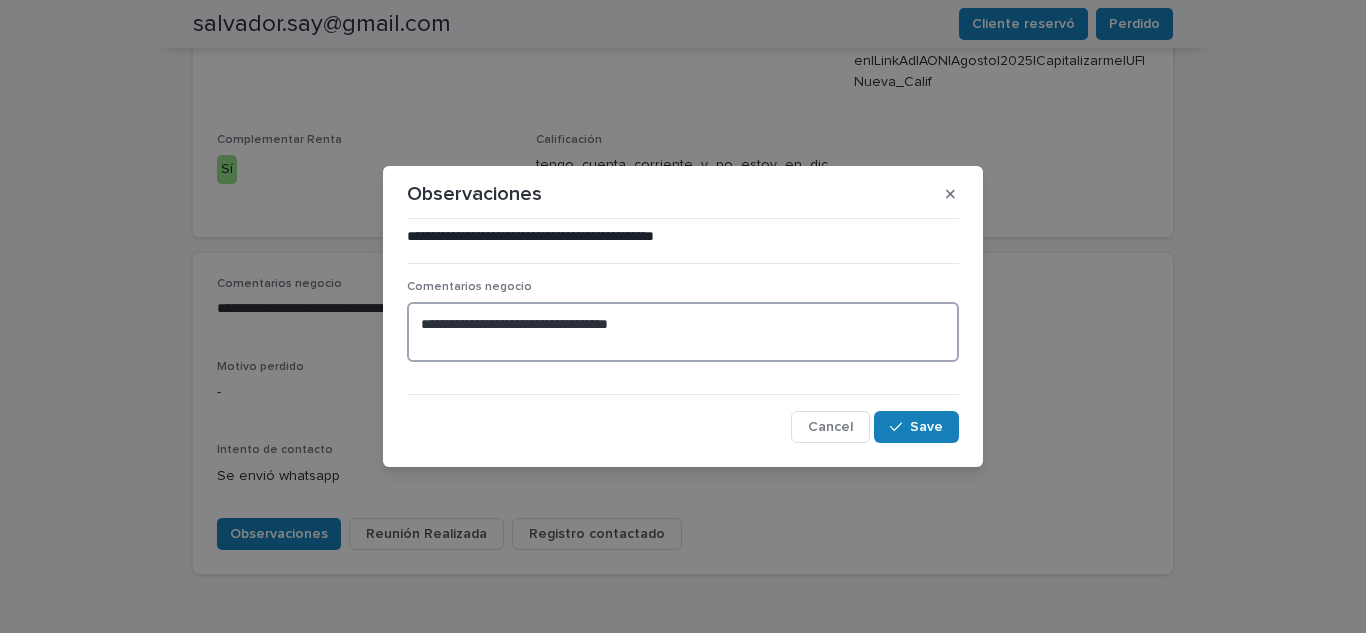 click on "**********" at bounding box center [683, 332] 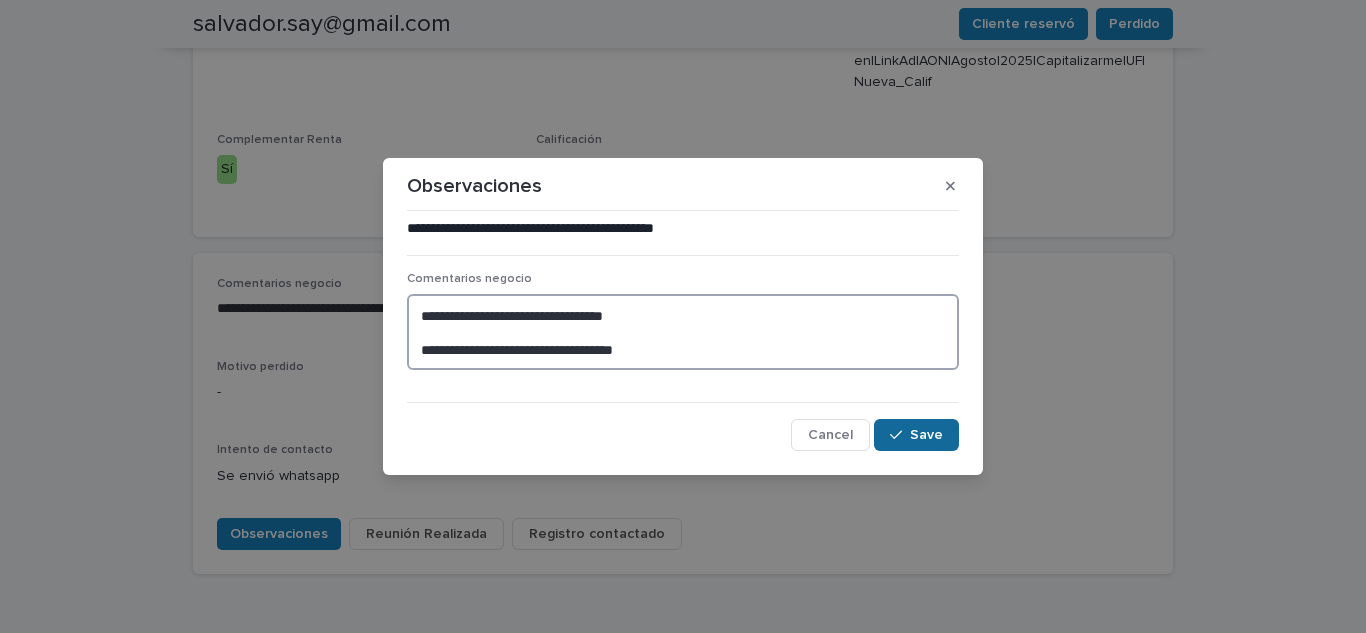 type on "**********" 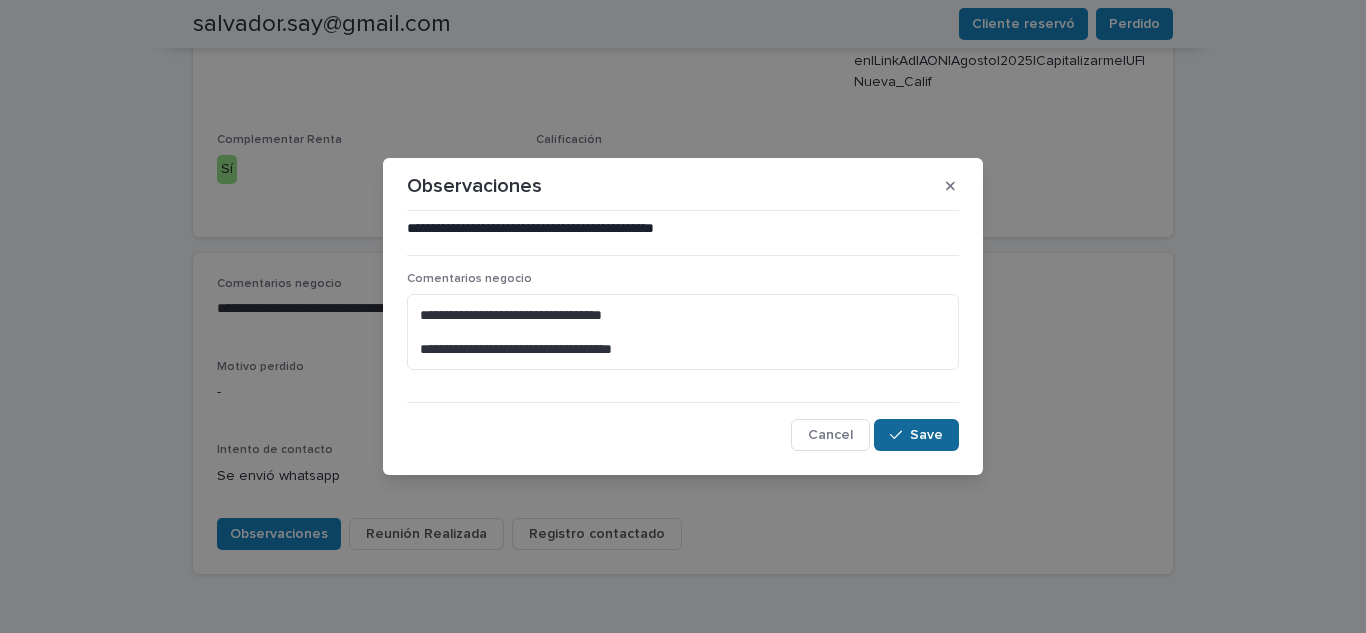 click 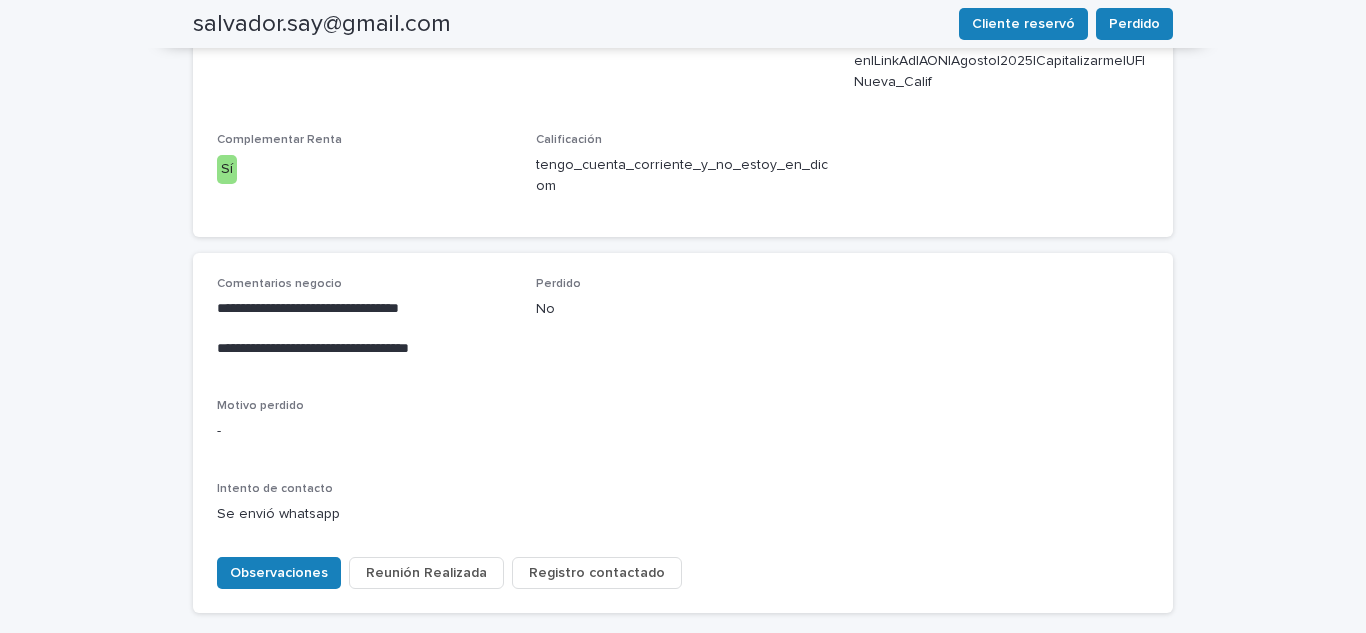 click on "Registro contactado" at bounding box center (597, 573) 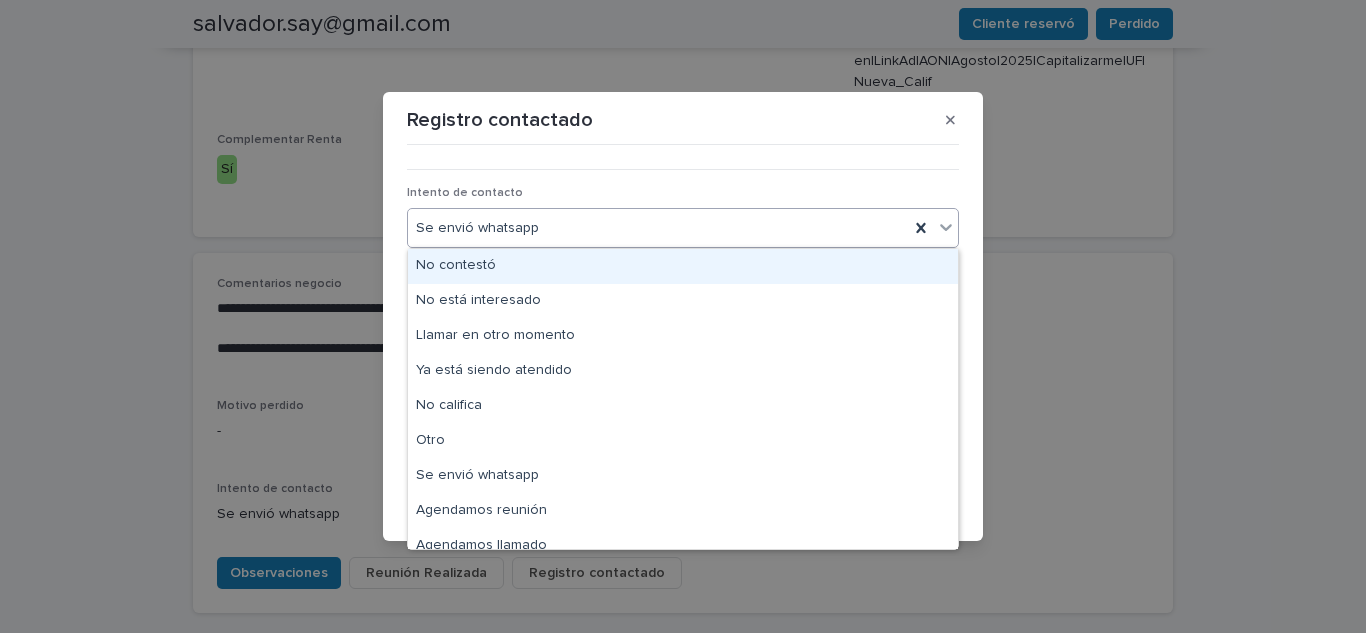 click on "No contestó" at bounding box center (683, 266) 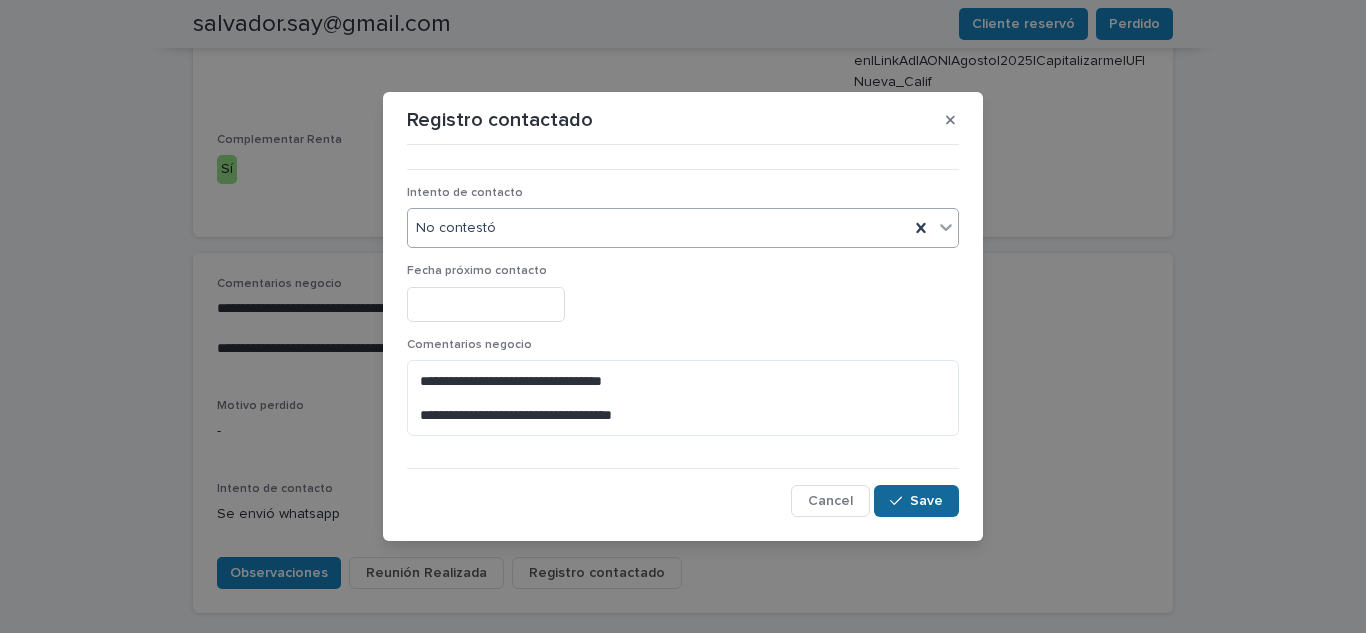 click on "Save" at bounding box center [926, 501] 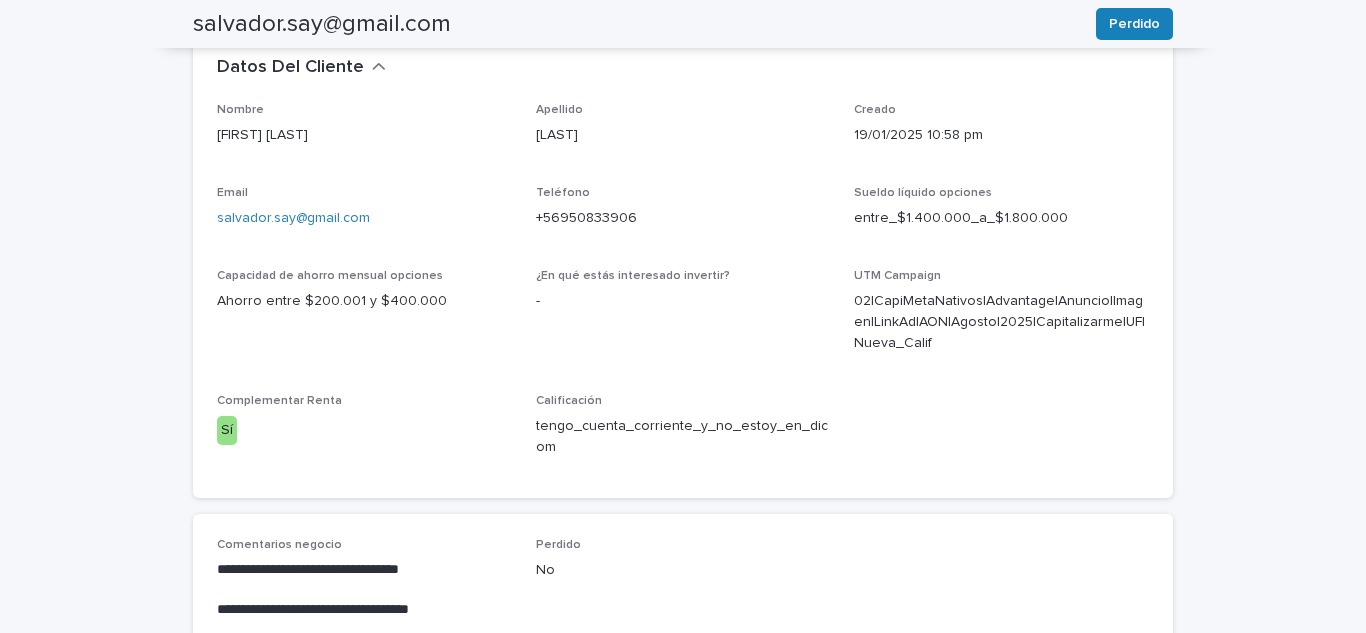 scroll, scrollTop: 58, scrollLeft: 0, axis: vertical 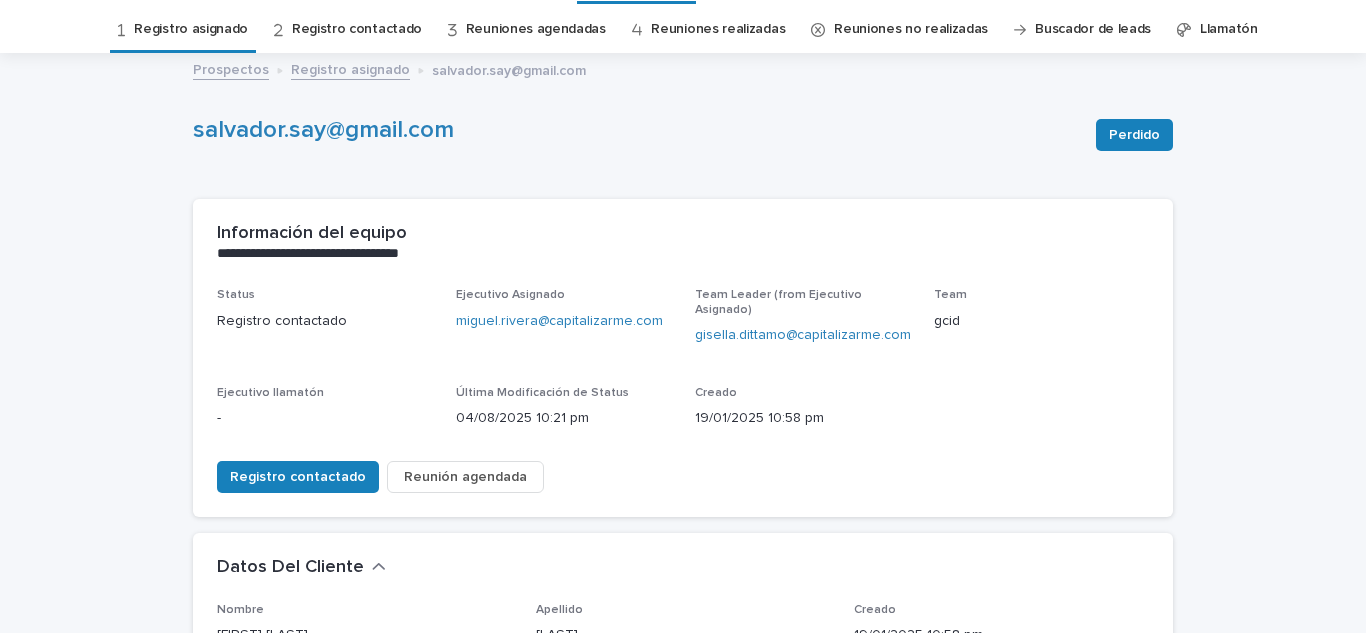 click on "Registro asignado" at bounding box center (191, 29) 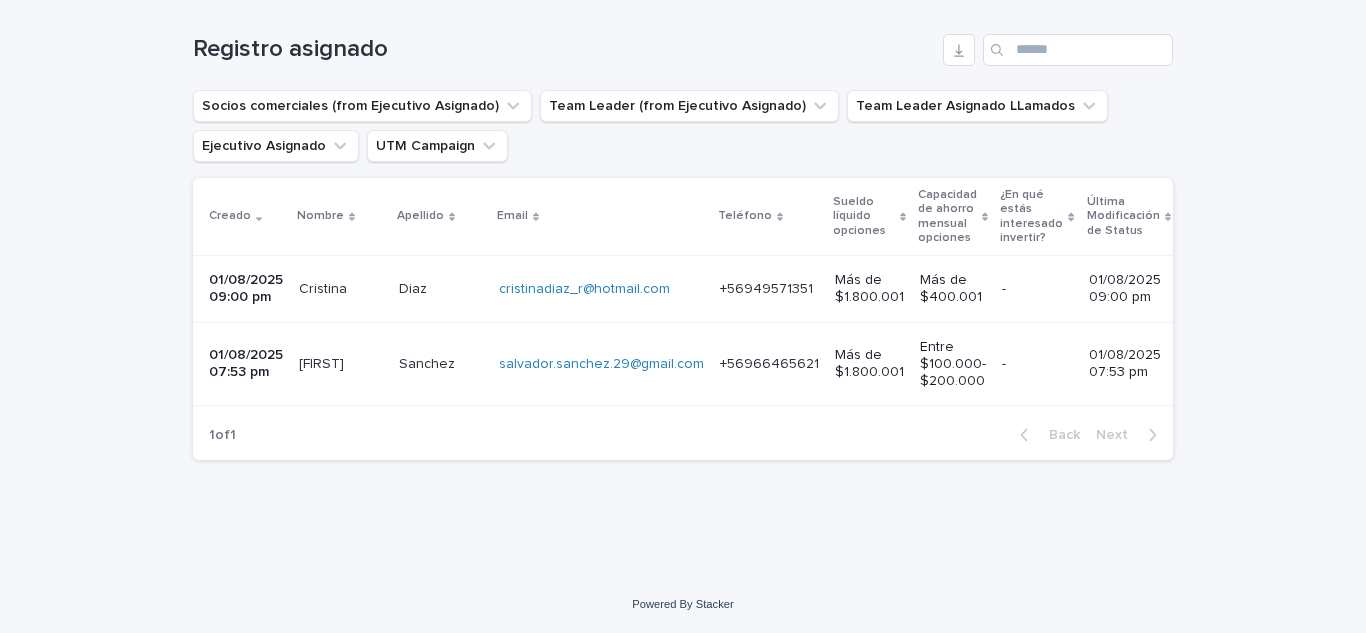 scroll, scrollTop: 334, scrollLeft: 0, axis: vertical 